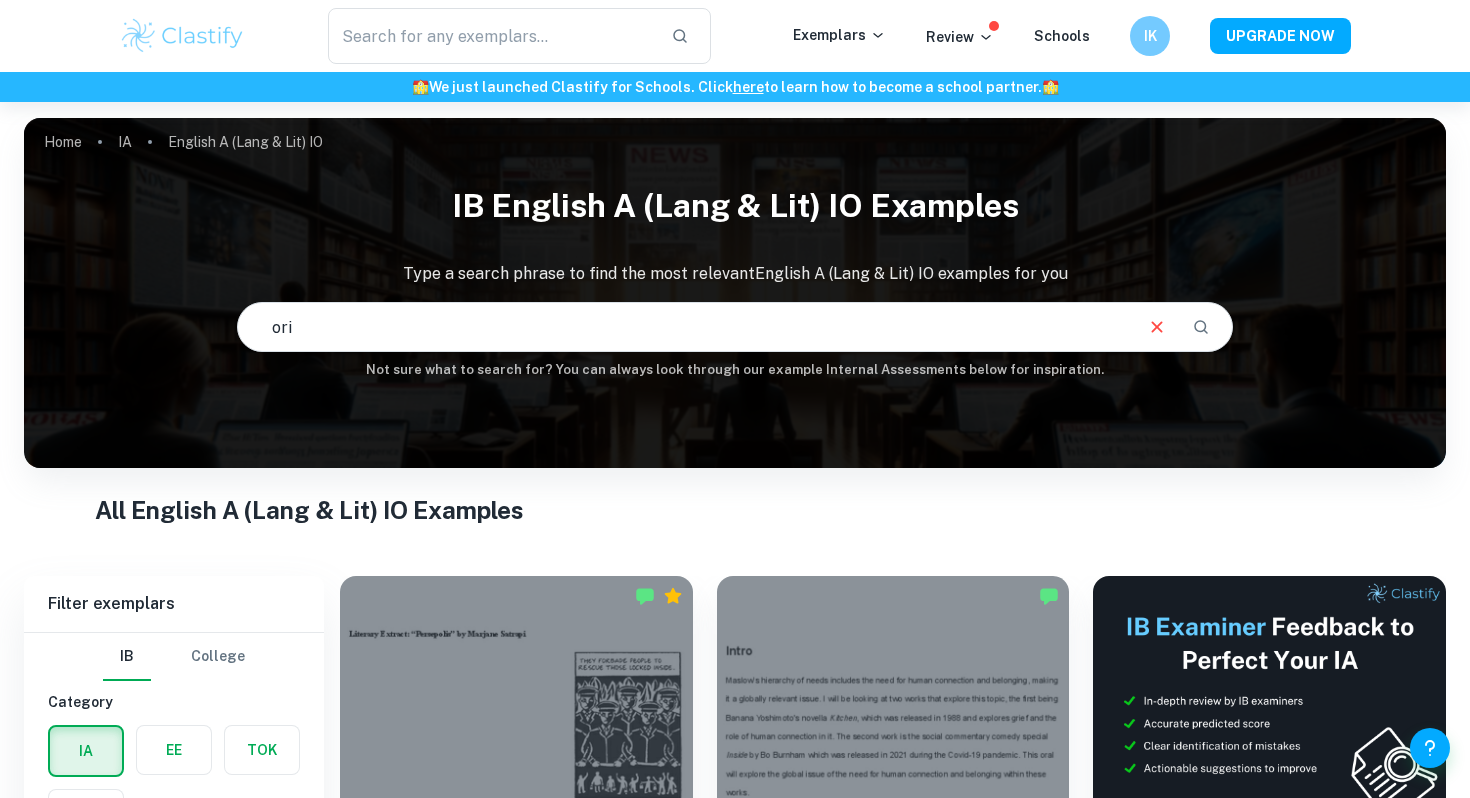 scroll, scrollTop: 0, scrollLeft: 0, axis: both 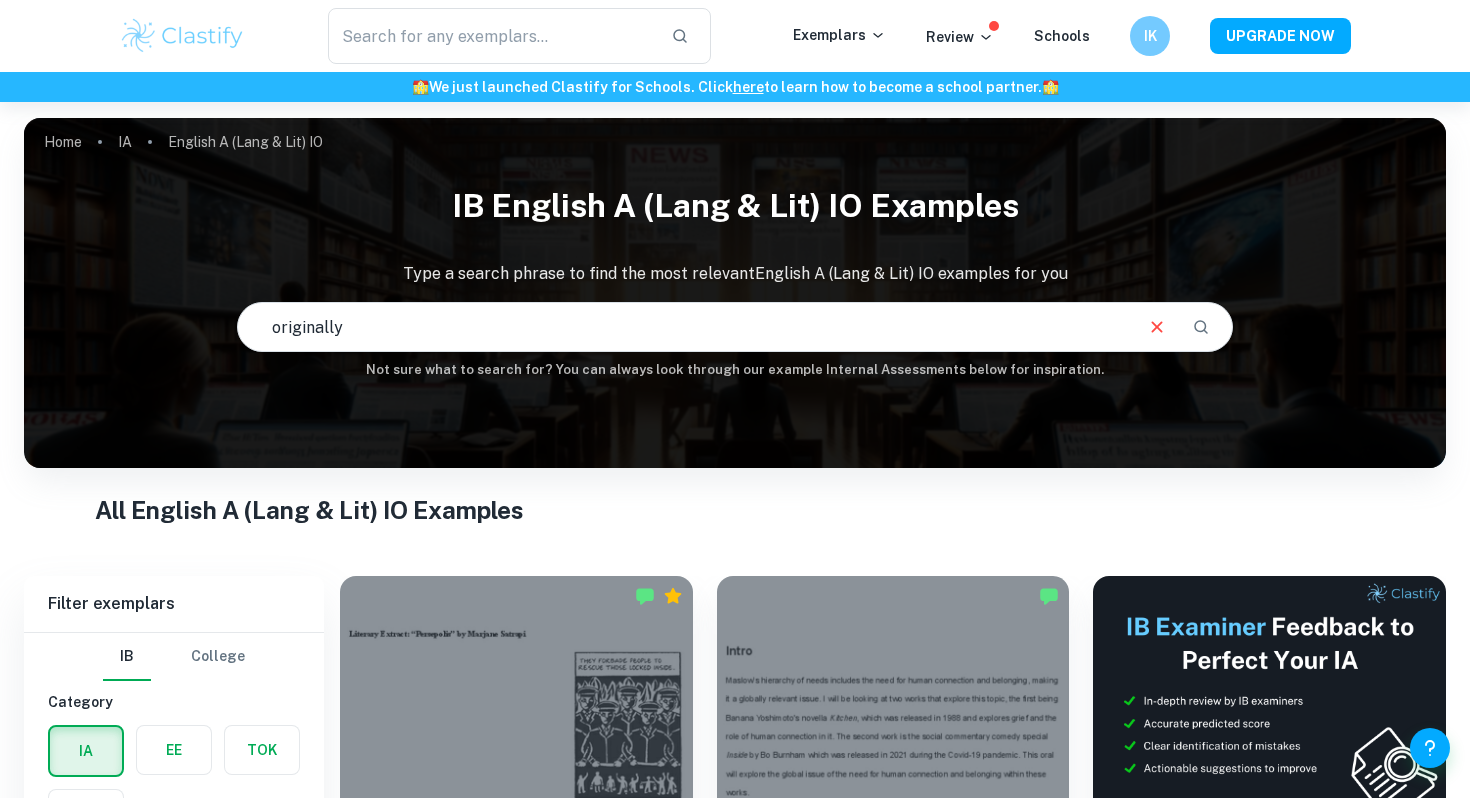 type on "originally" 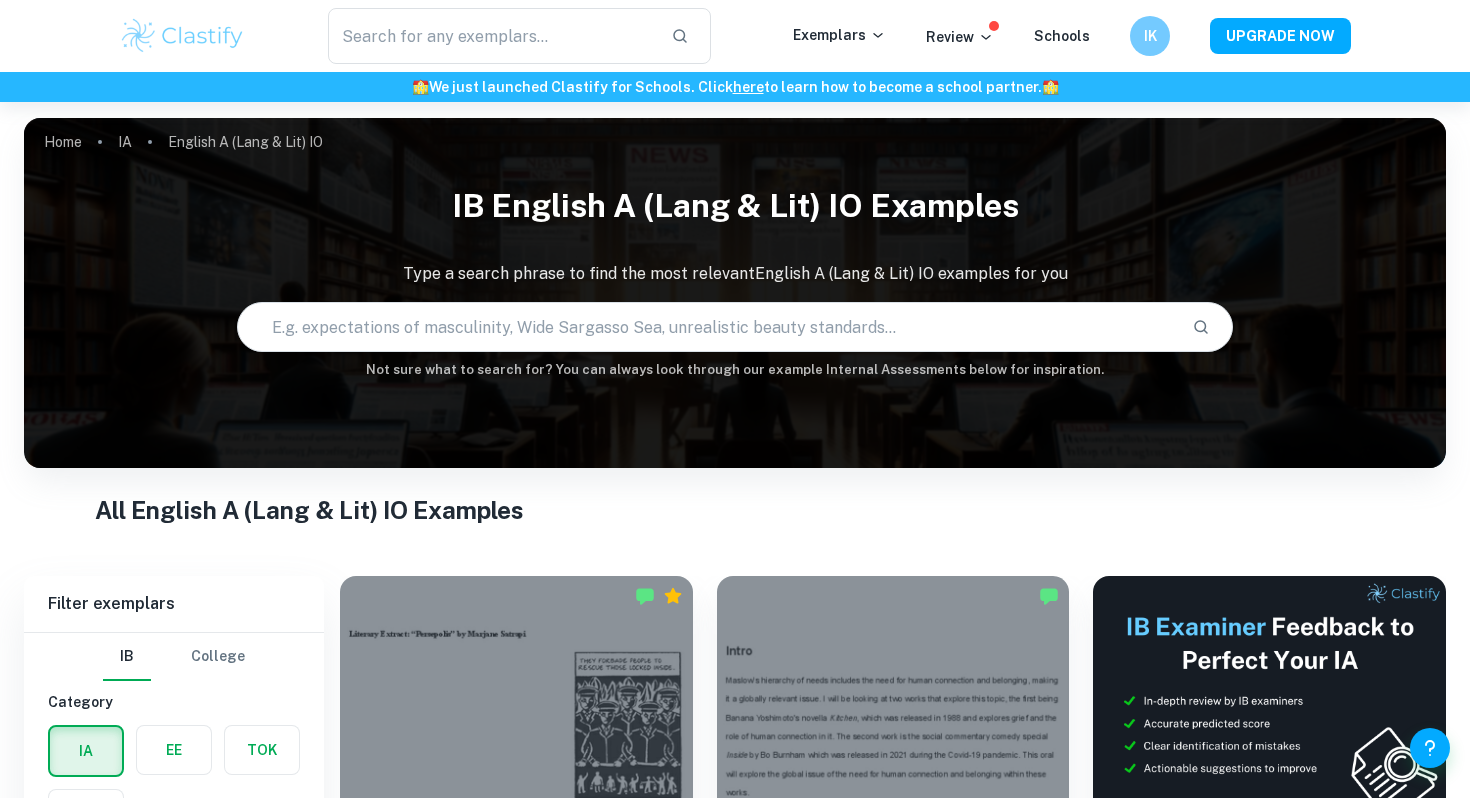 scroll, scrollTop: 0, scrollLeft: 0, axis: both 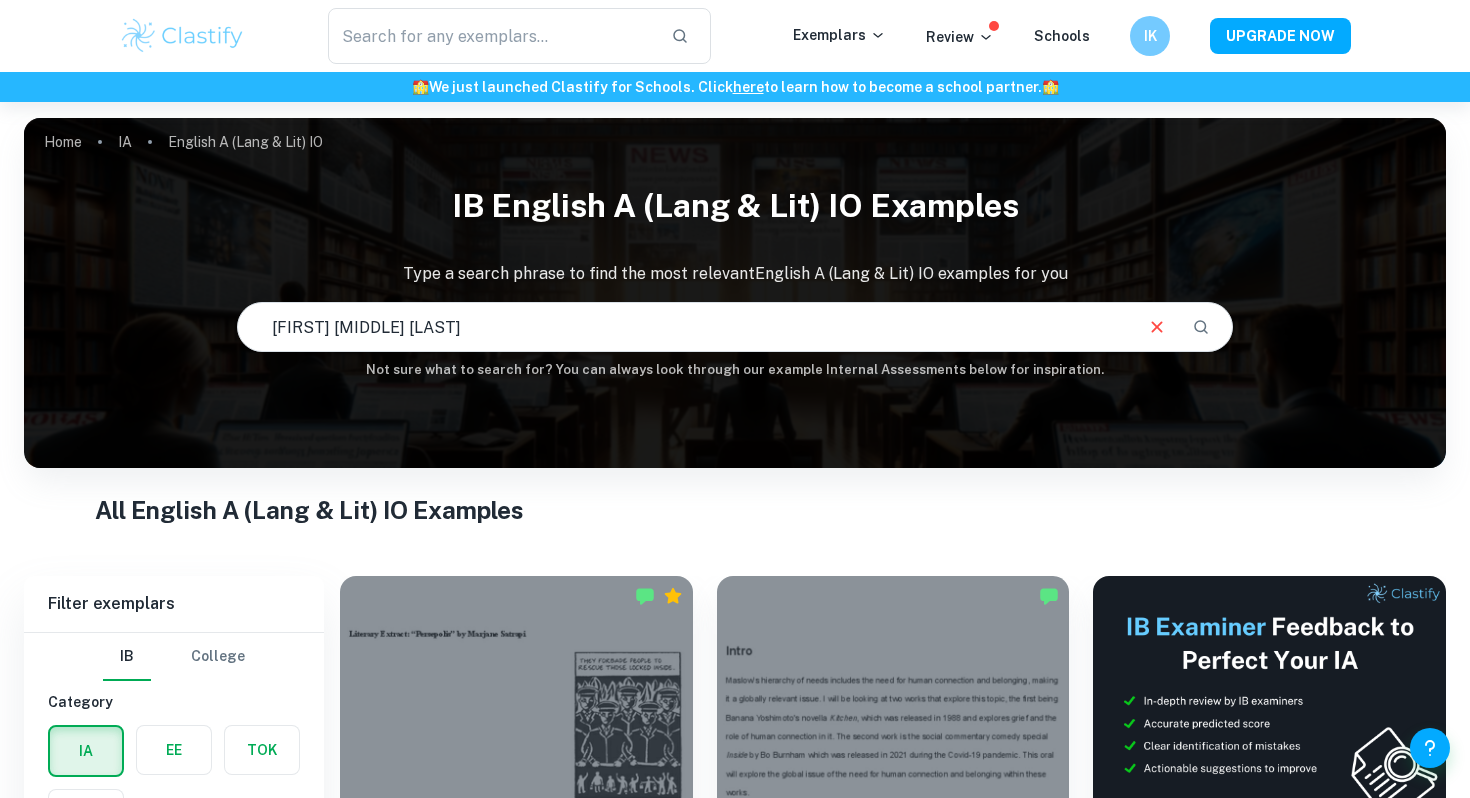 type on "carol ann duffy" 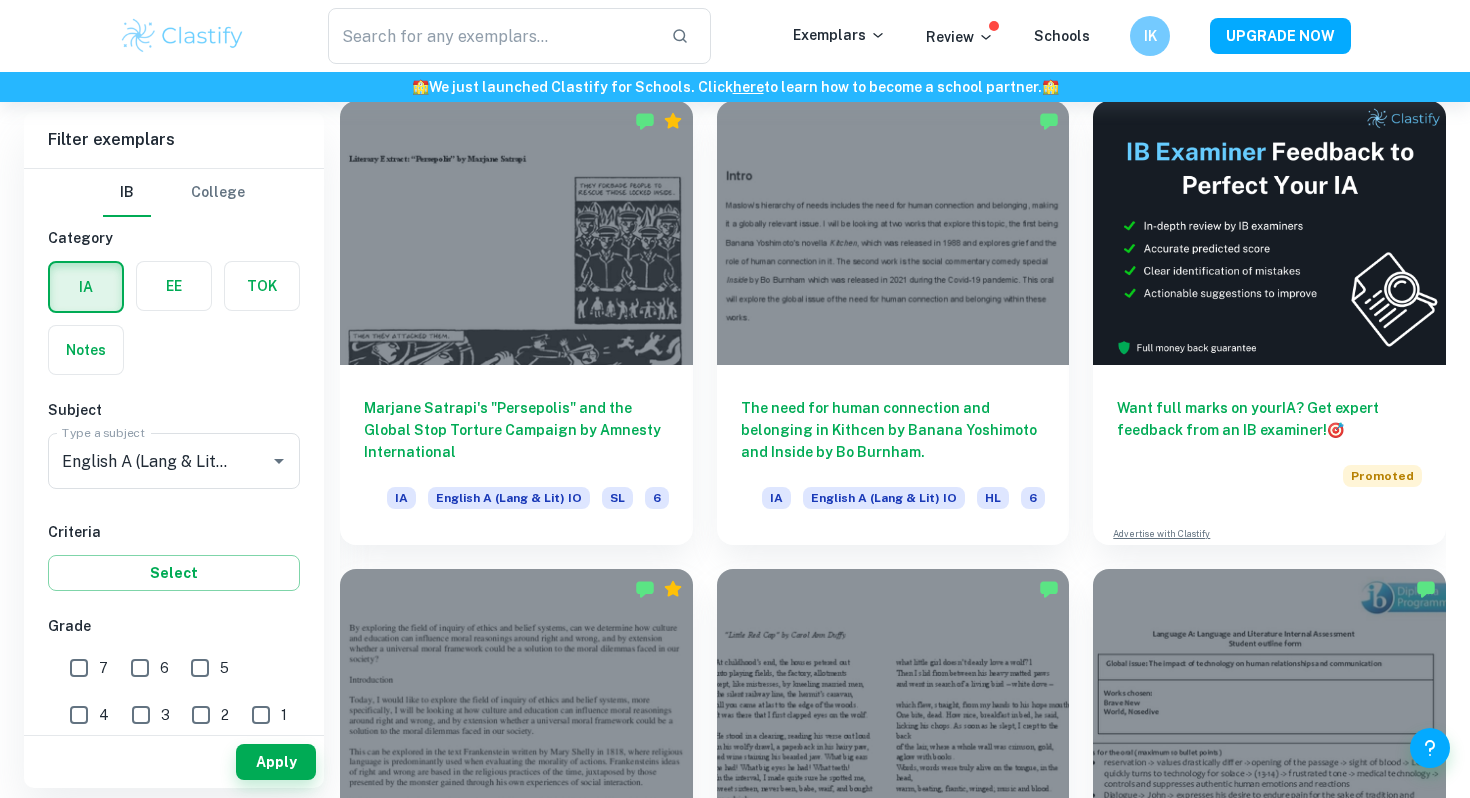 scroll, scrollTop: 480, scrollLeft: 0, axis: vertical 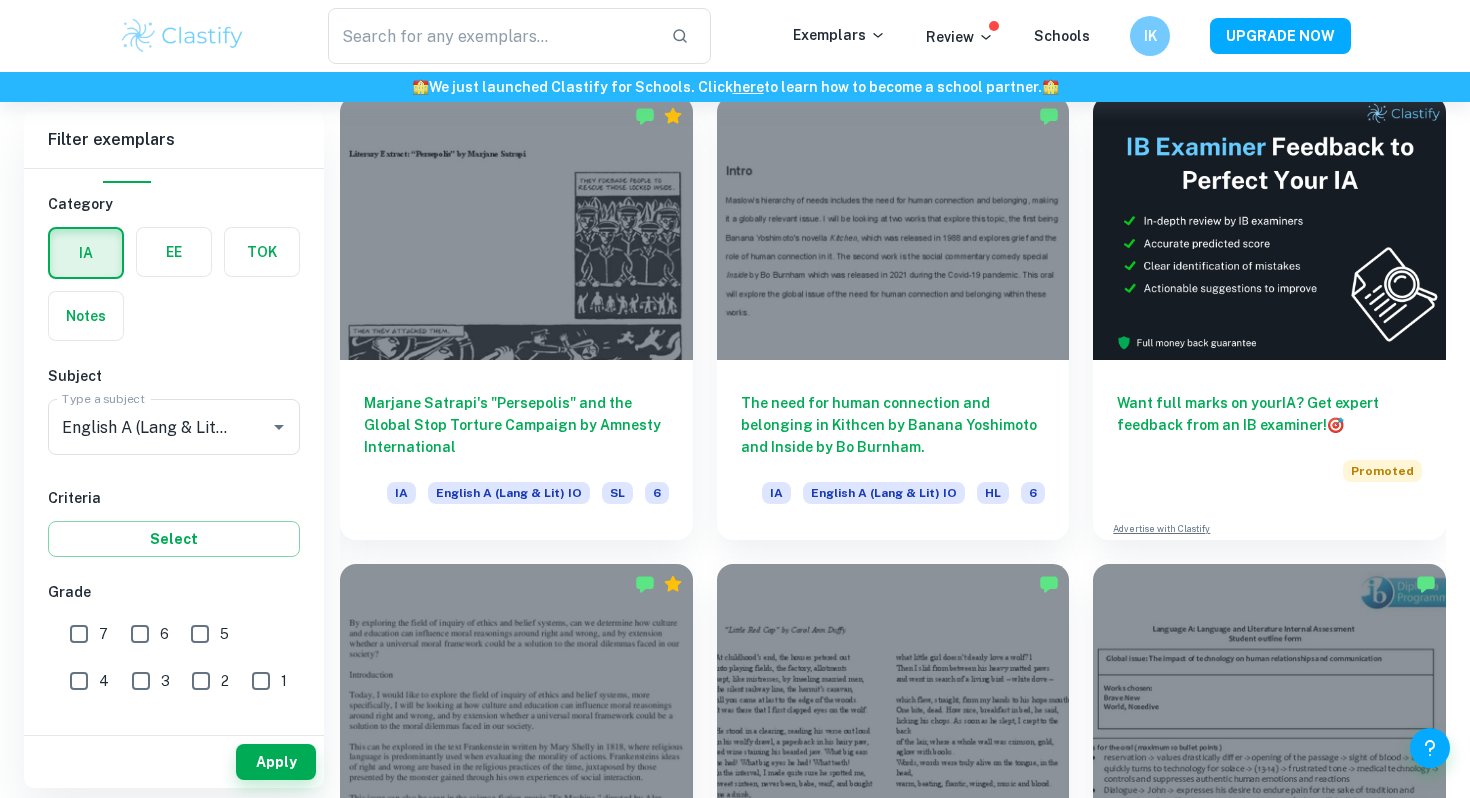 click on "7" at bounding box center [79, 634] 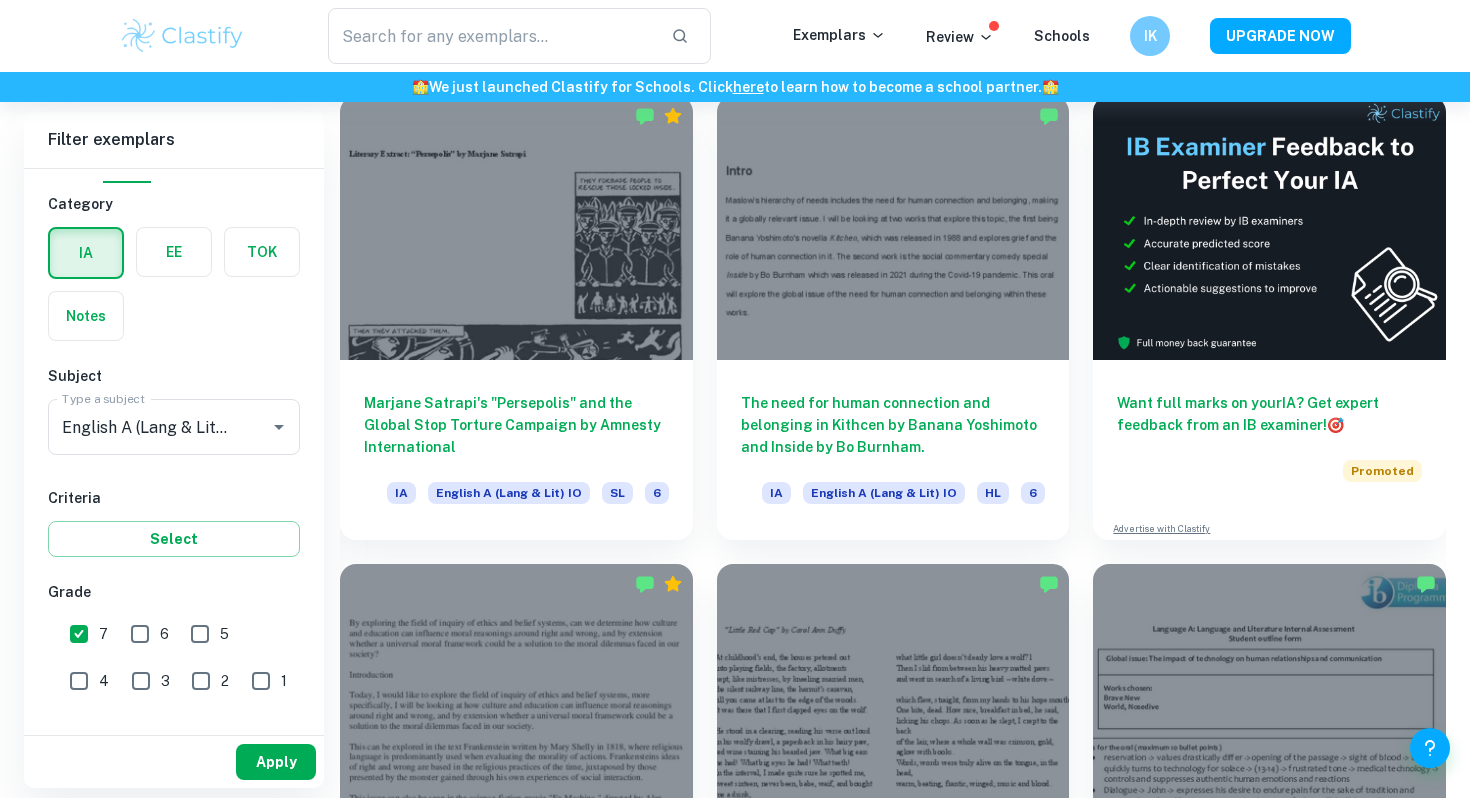 click on "Apply" at bounding box center (276, 762) 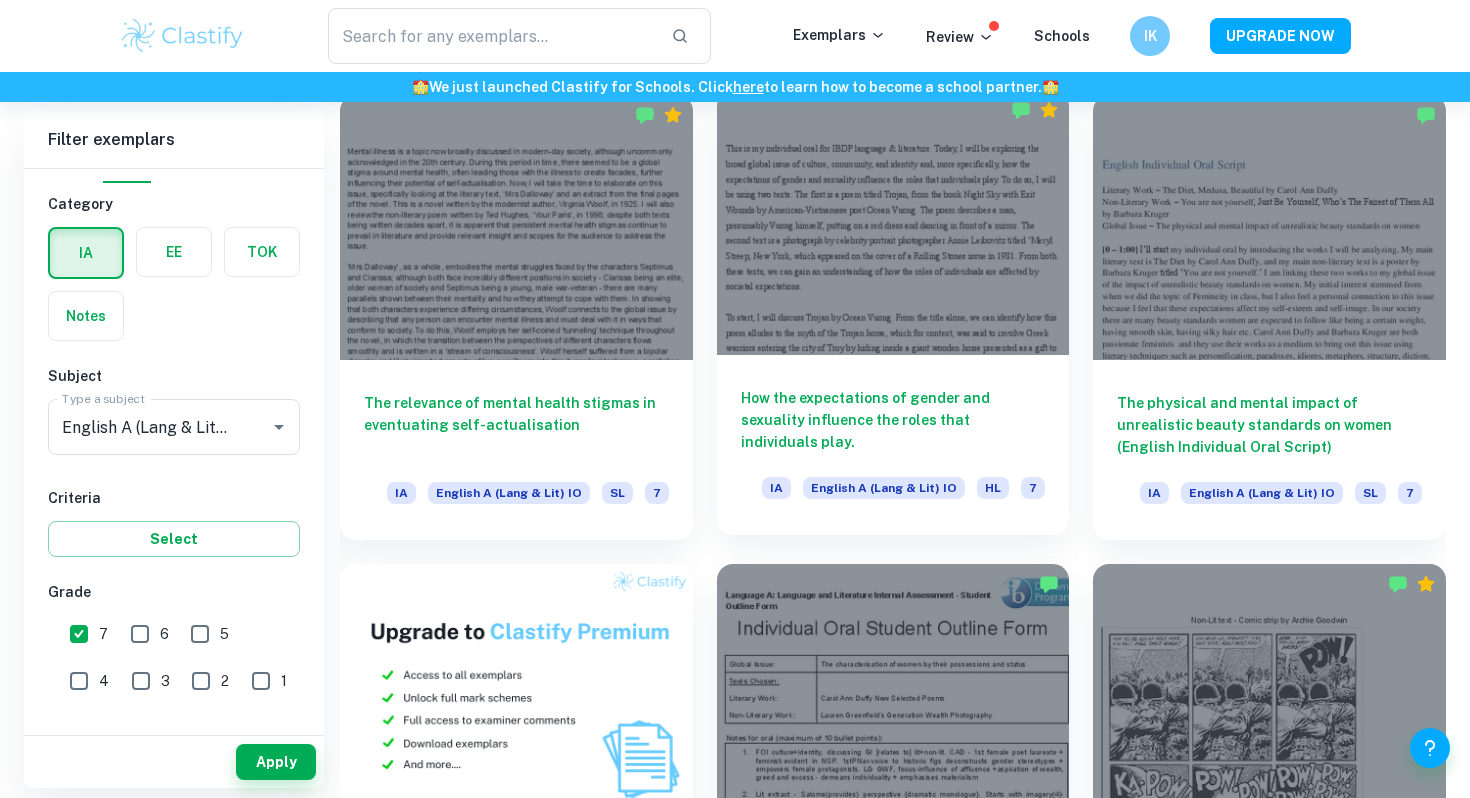 scroll, scrollTop: 942, scrollLeft: 0, axis: vertical 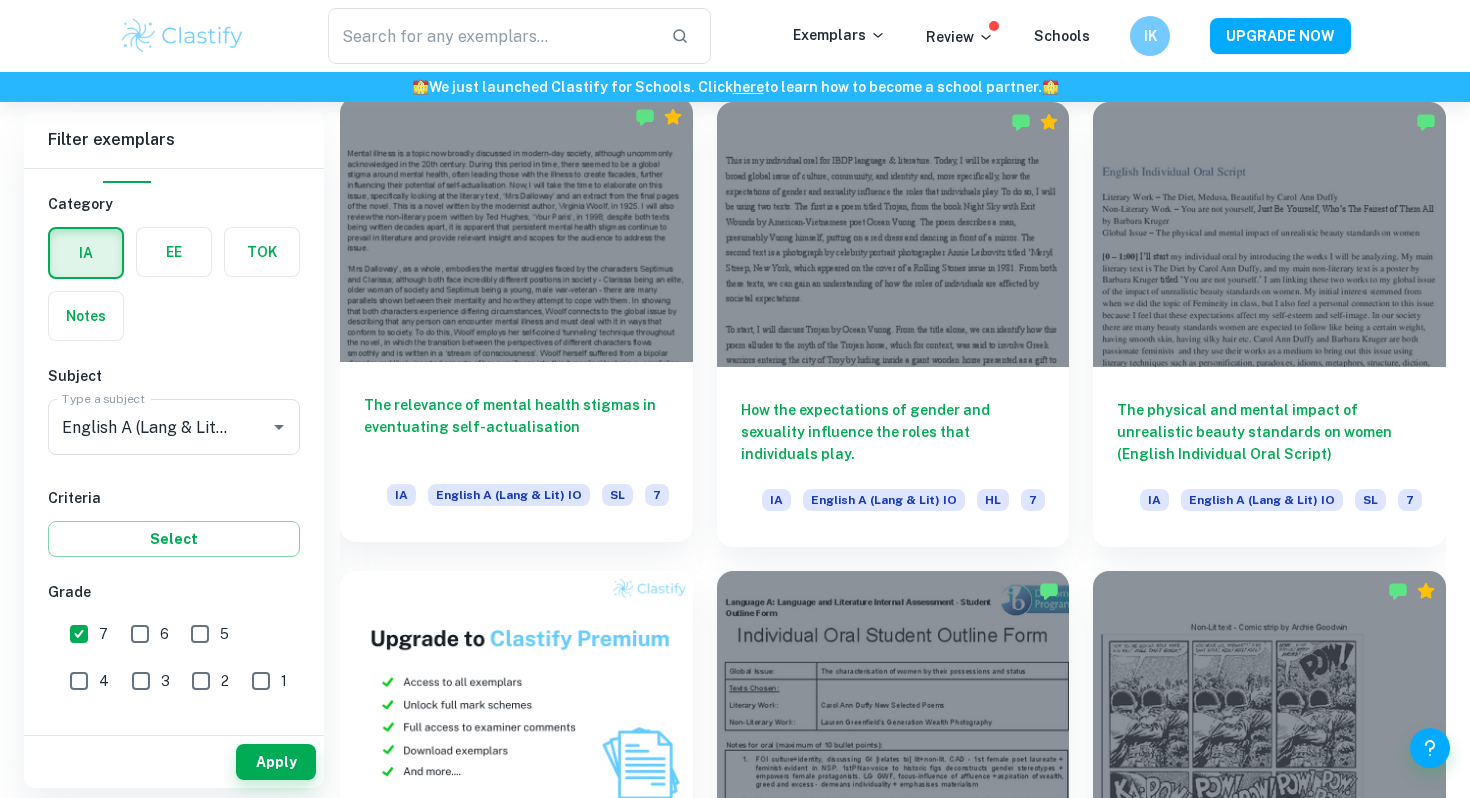 click on "The relevance of mental health stigmas in eventuating self-actualisation" at bounding box center [516, 427] 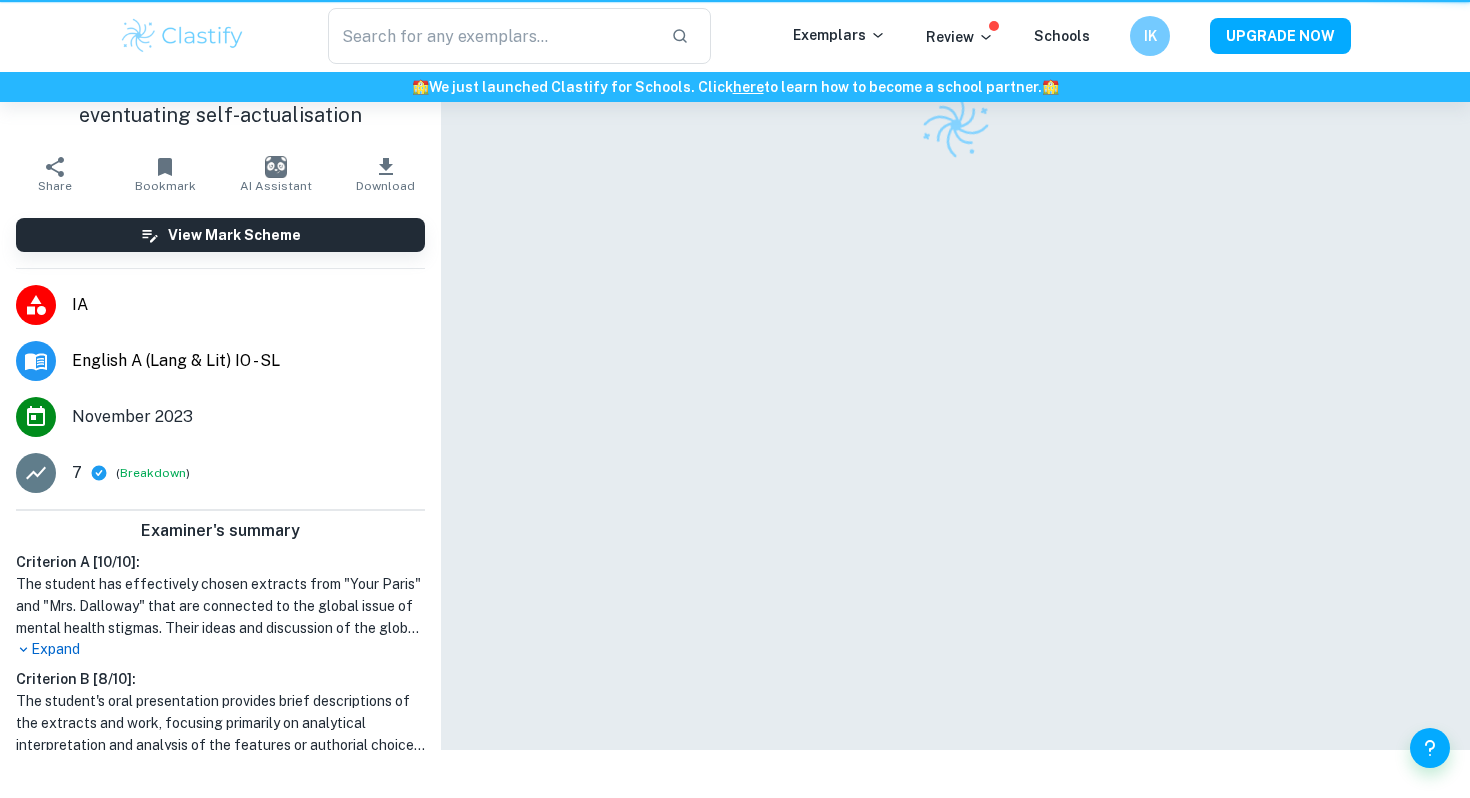 scroll, scrollTop: 0, scrollLeft: 0, axis: both 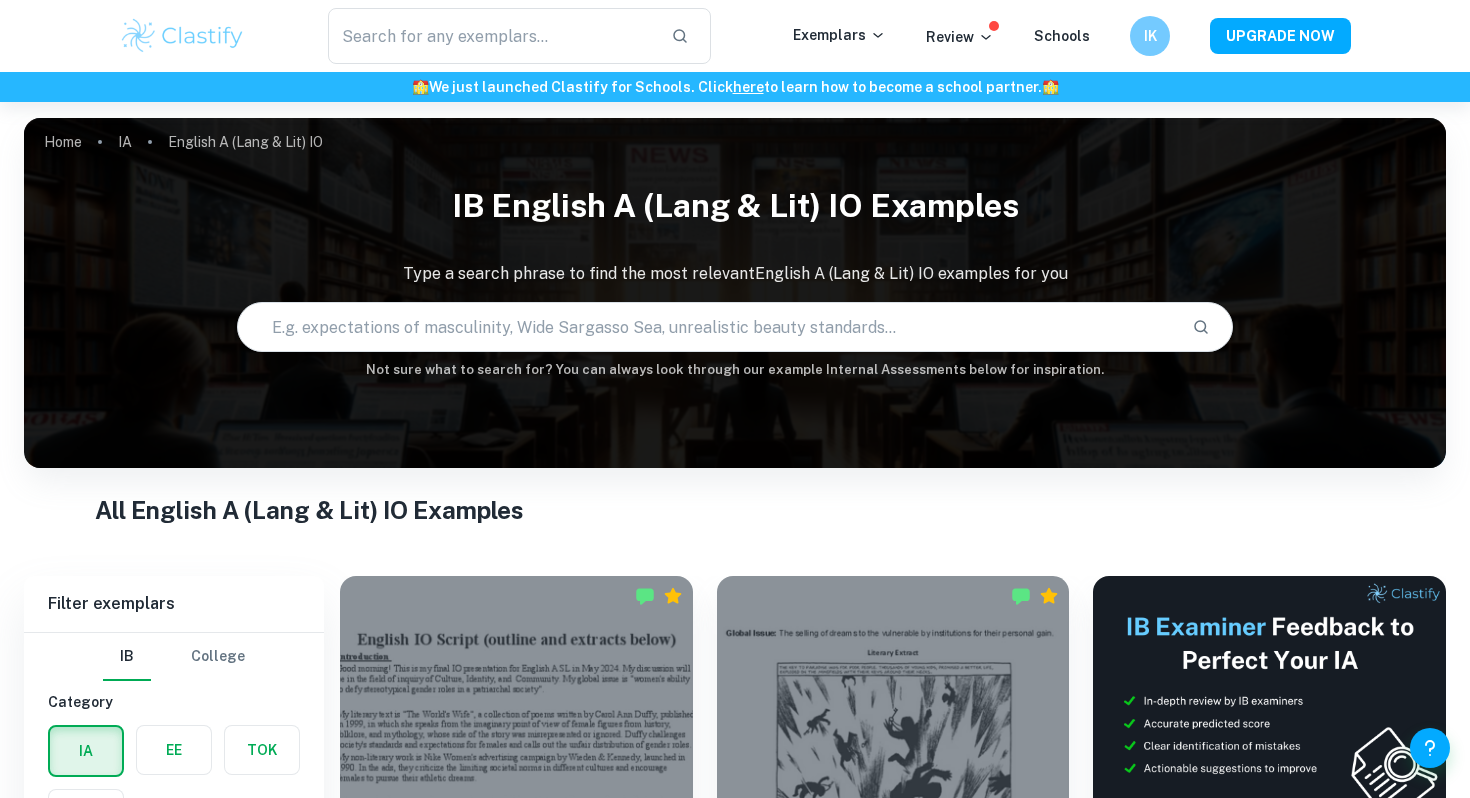 click at bounding box center (706, 327) 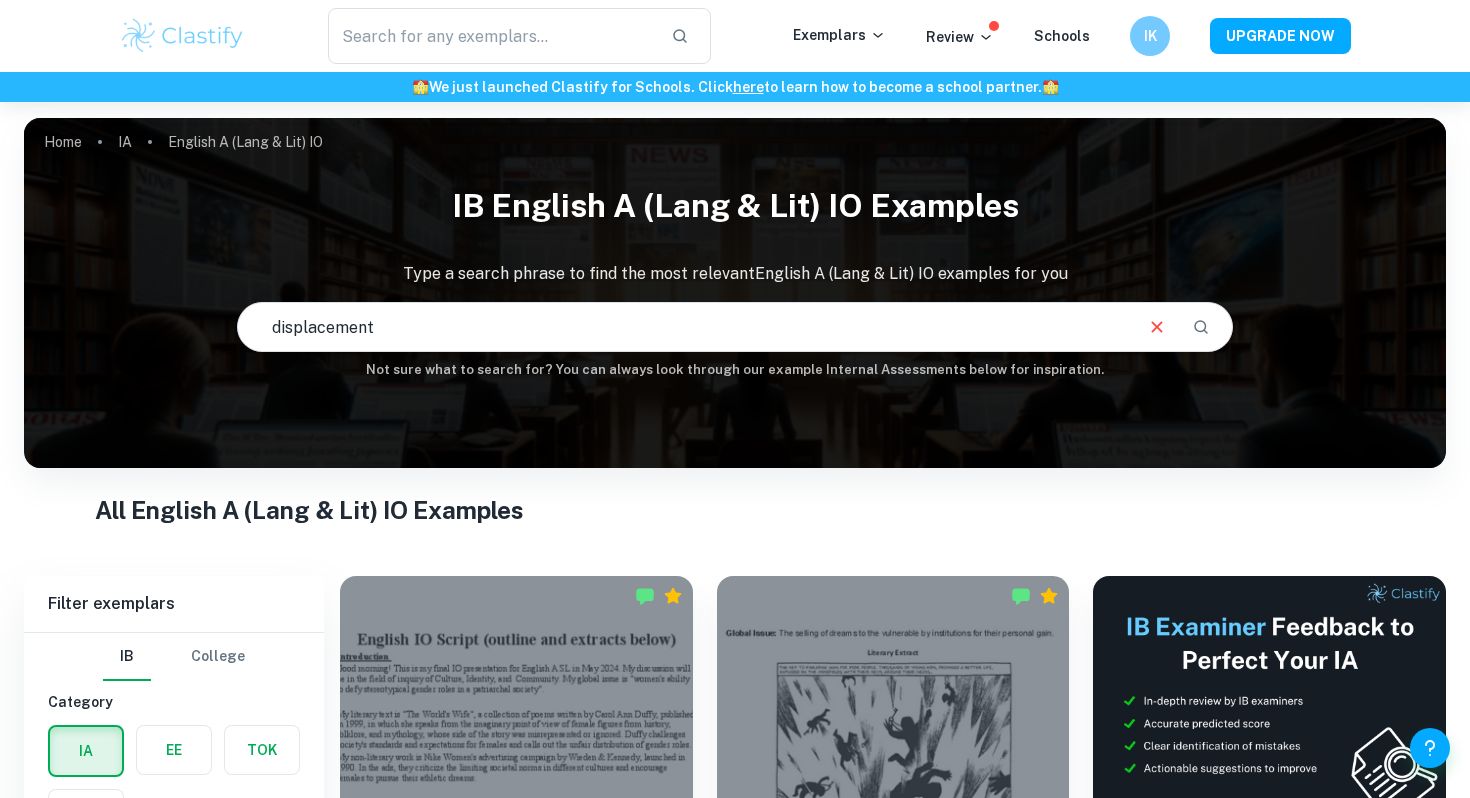 type on "displacement" 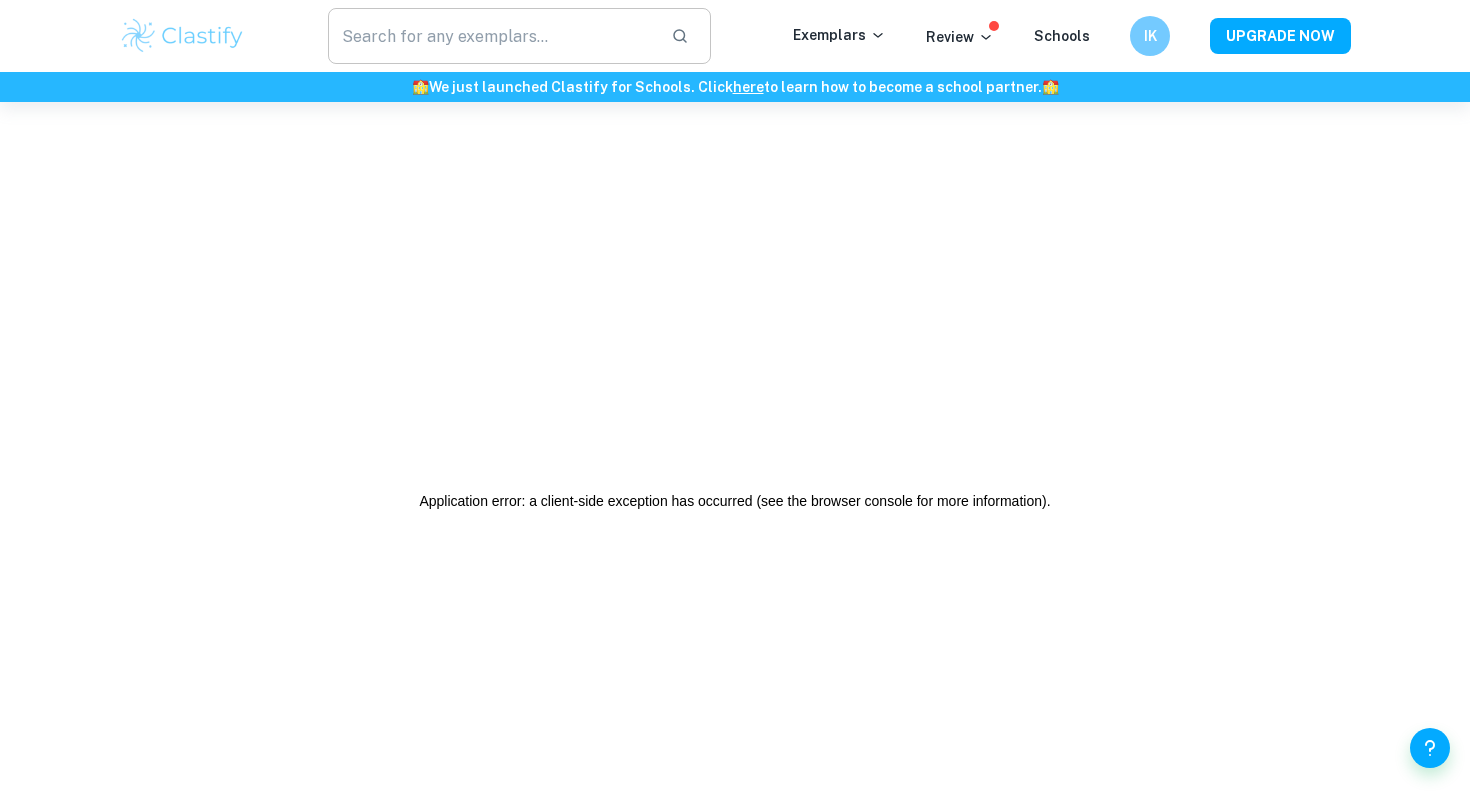 click at bounding box center (491, 36) 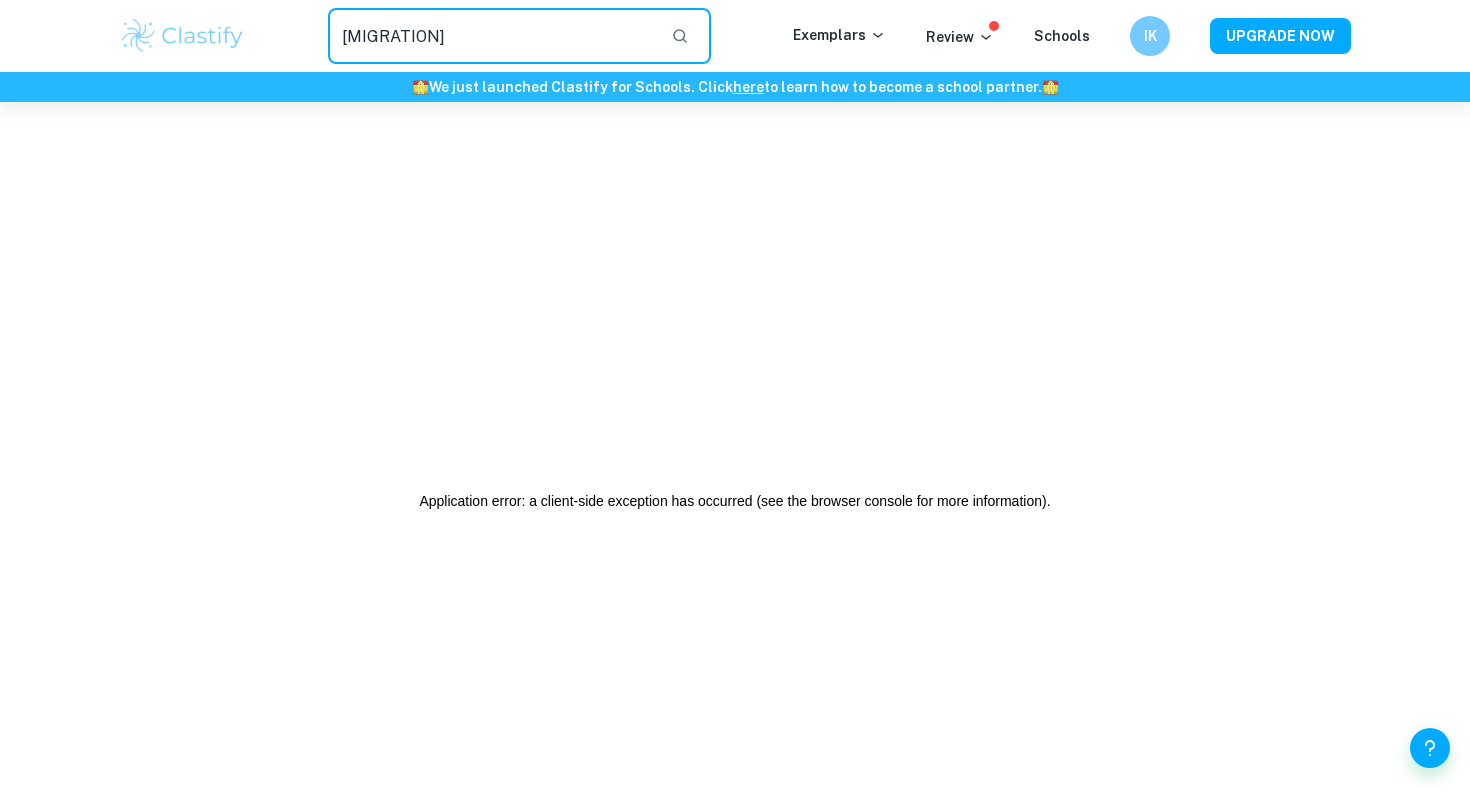 type on "[MIGRATION]" 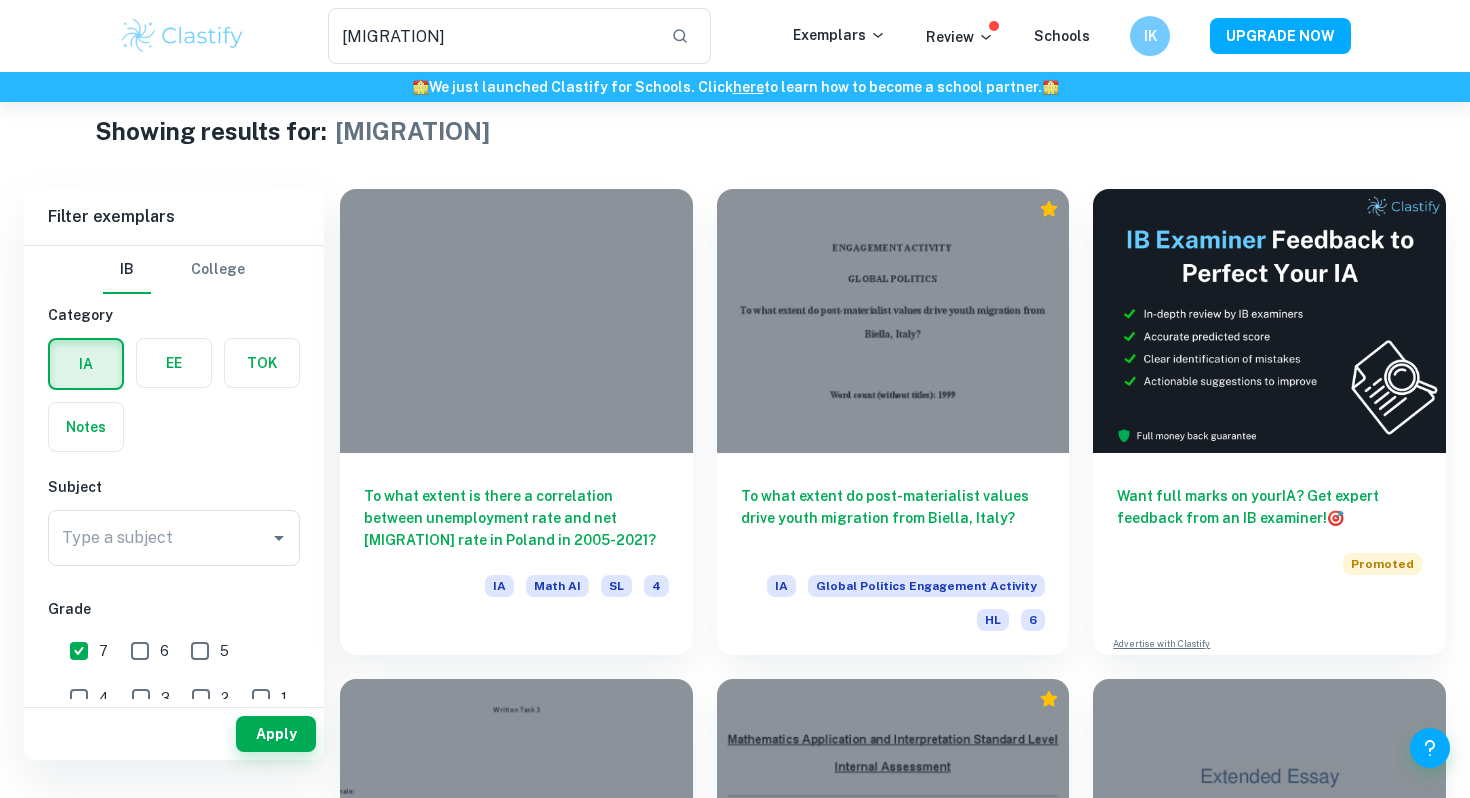 scroll, scrollTop: 0, scrollLeft: 0, axis: both 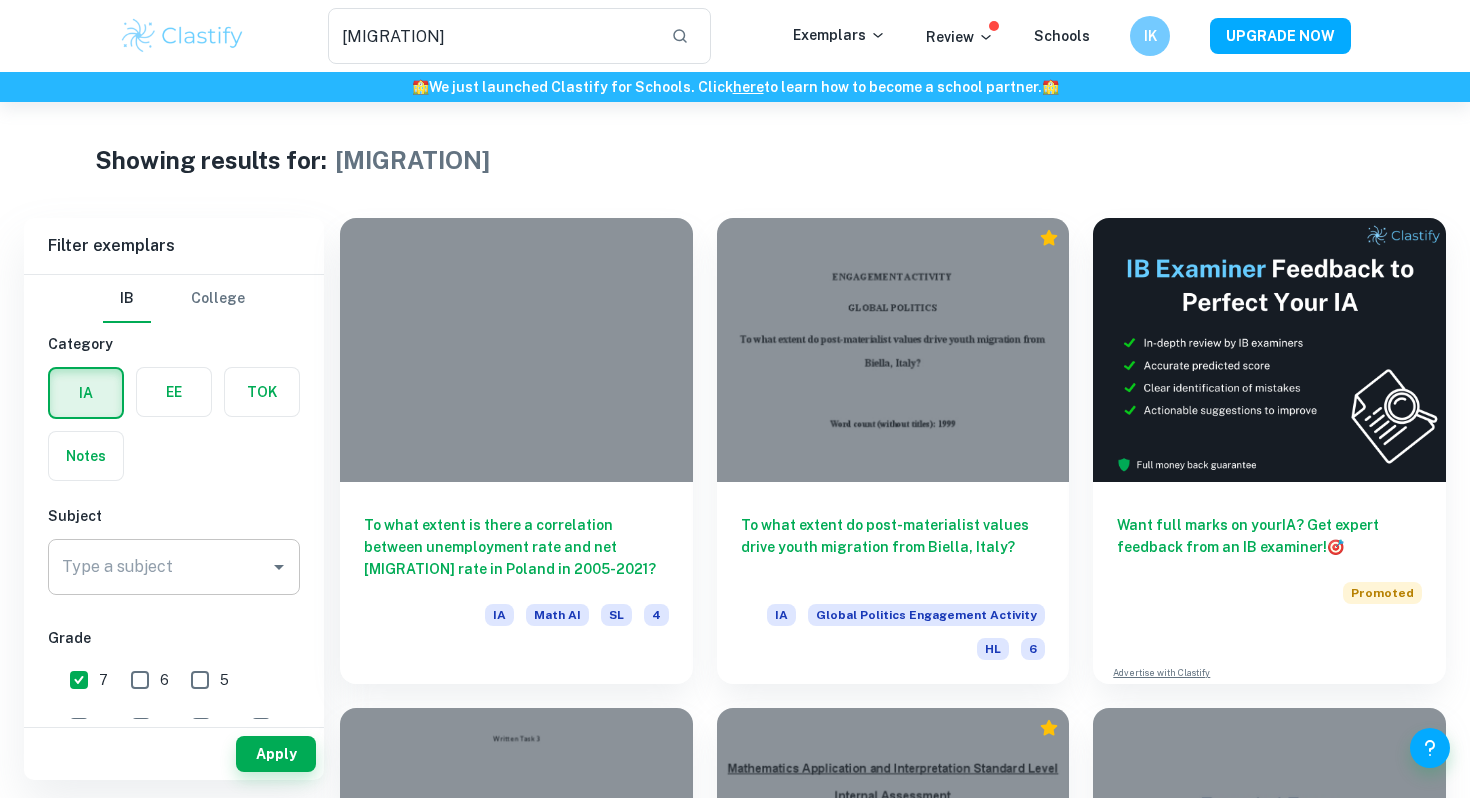 click on "Type a subject" at bounding box center (159, 567) 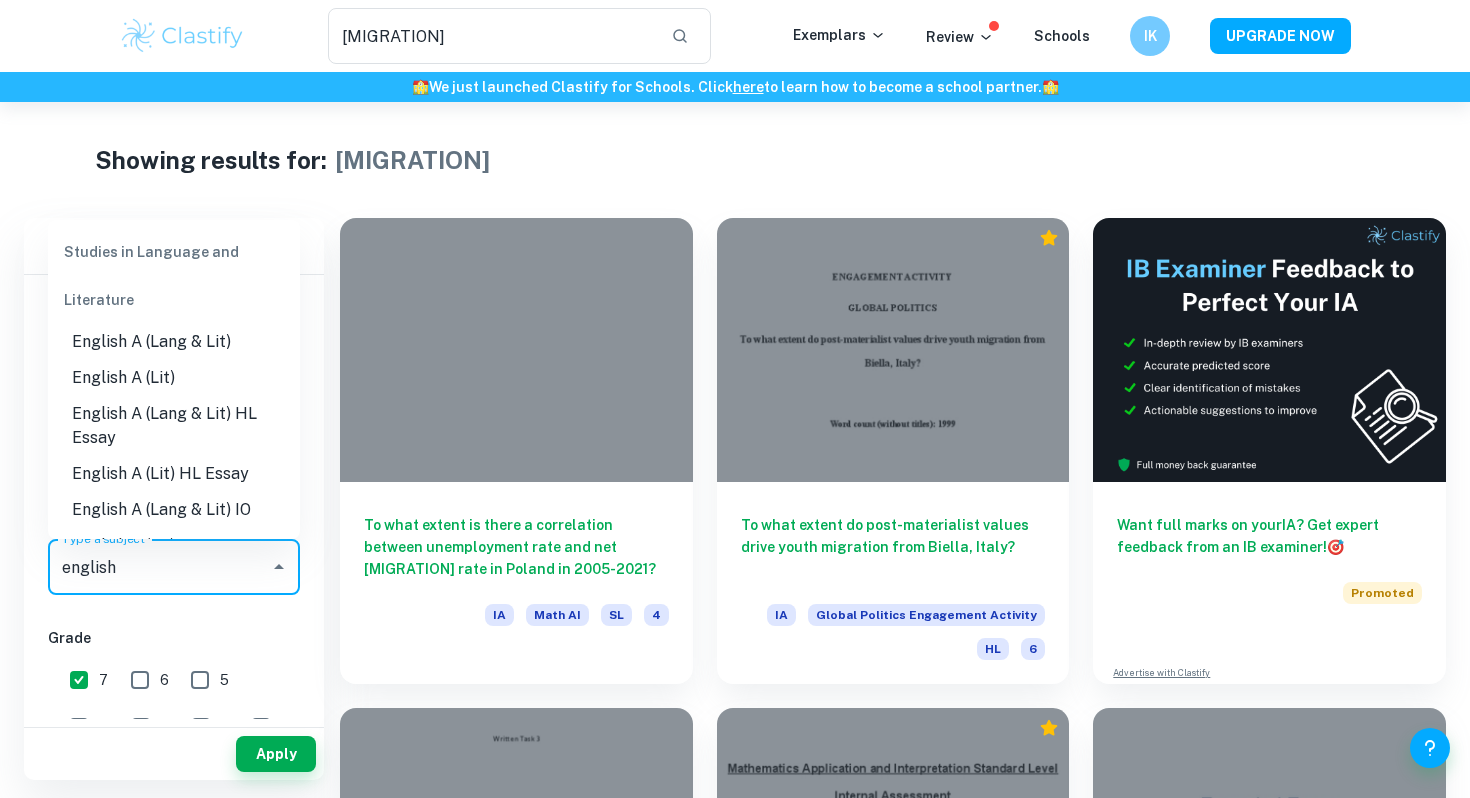 click on "English A (Lang & Lit) IO" at bounding box center (174, 510) 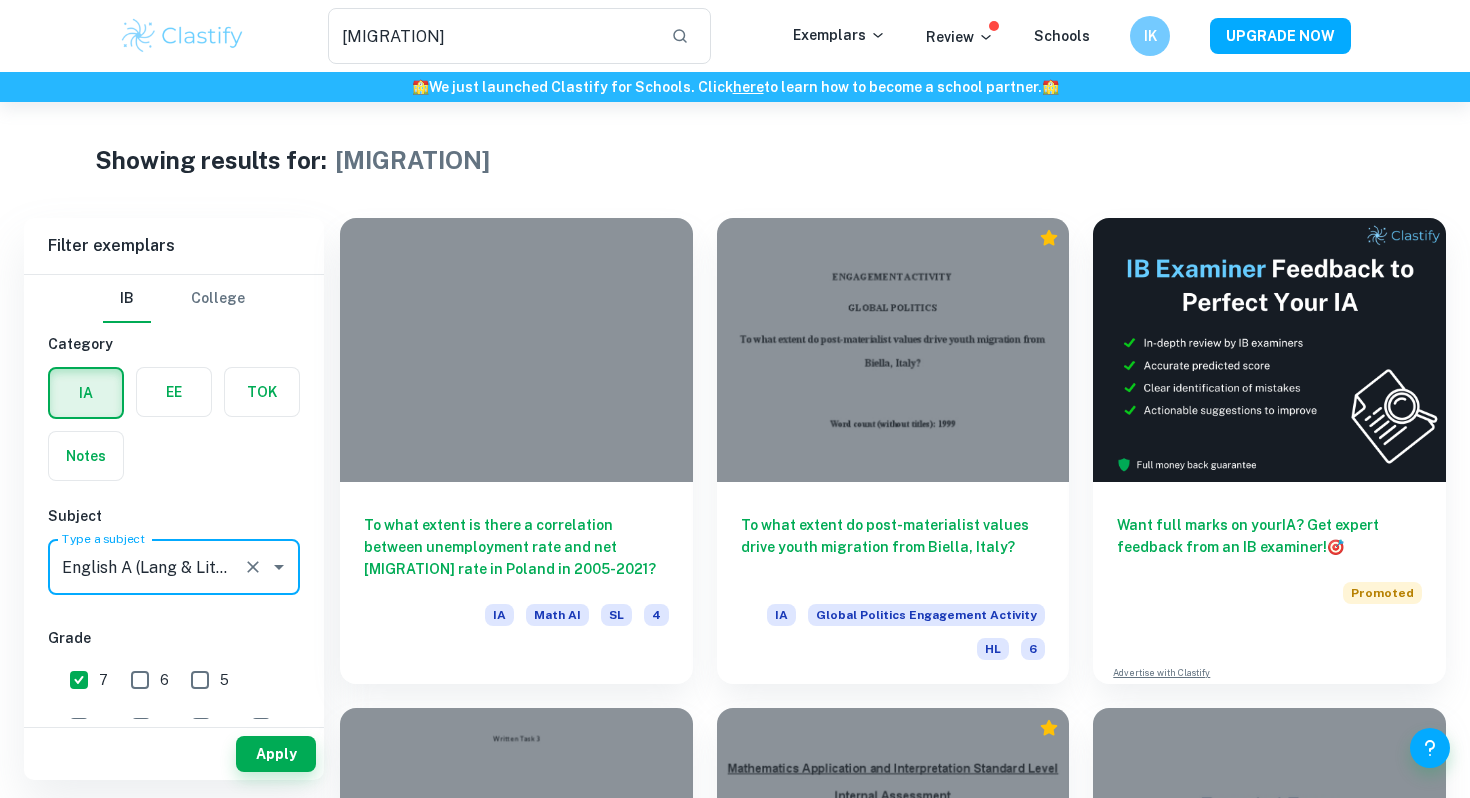 scroll, scrollTop: 96, scrollLeft: 0, axis: vertical 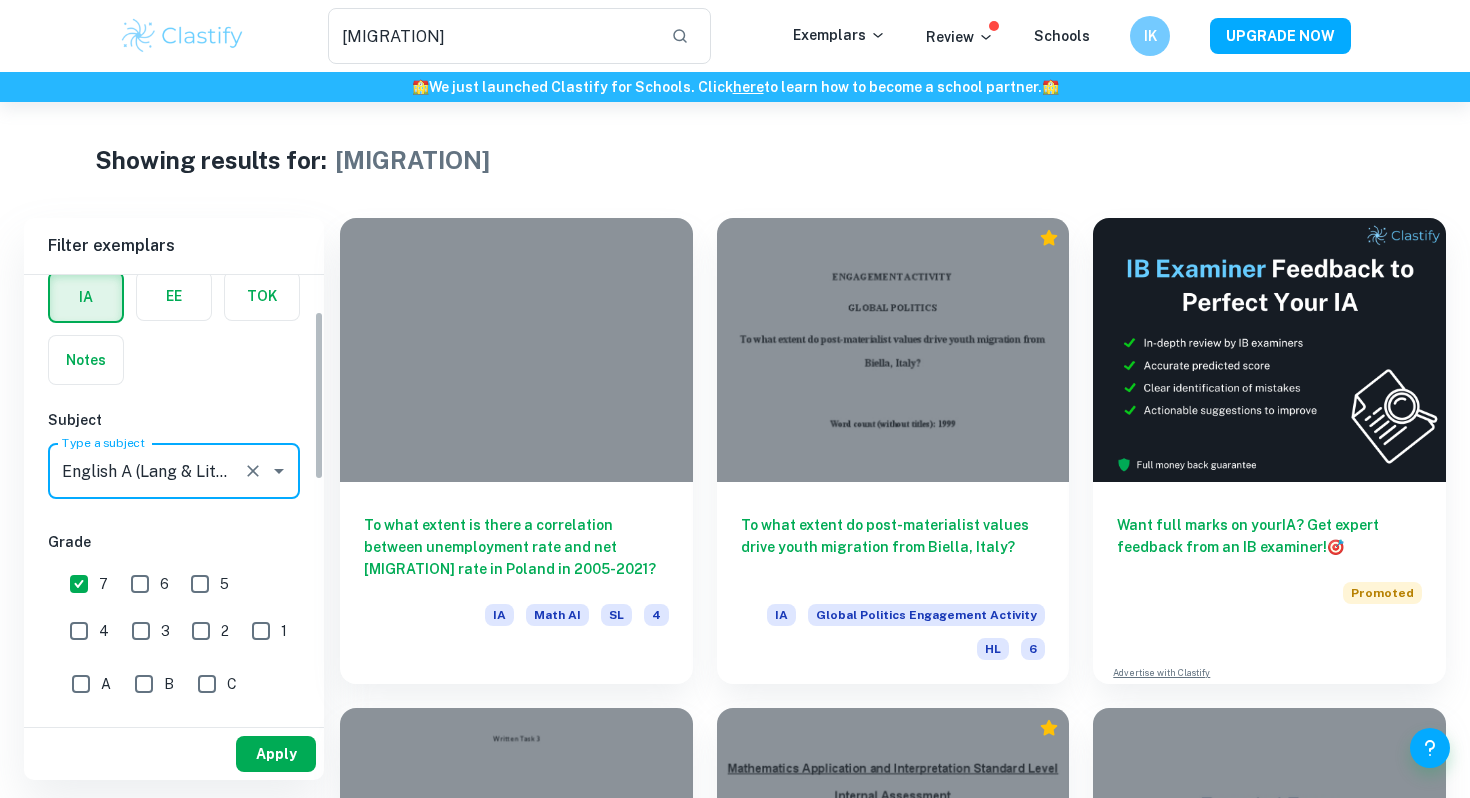 type on "English A (Lang & Lit) IO" 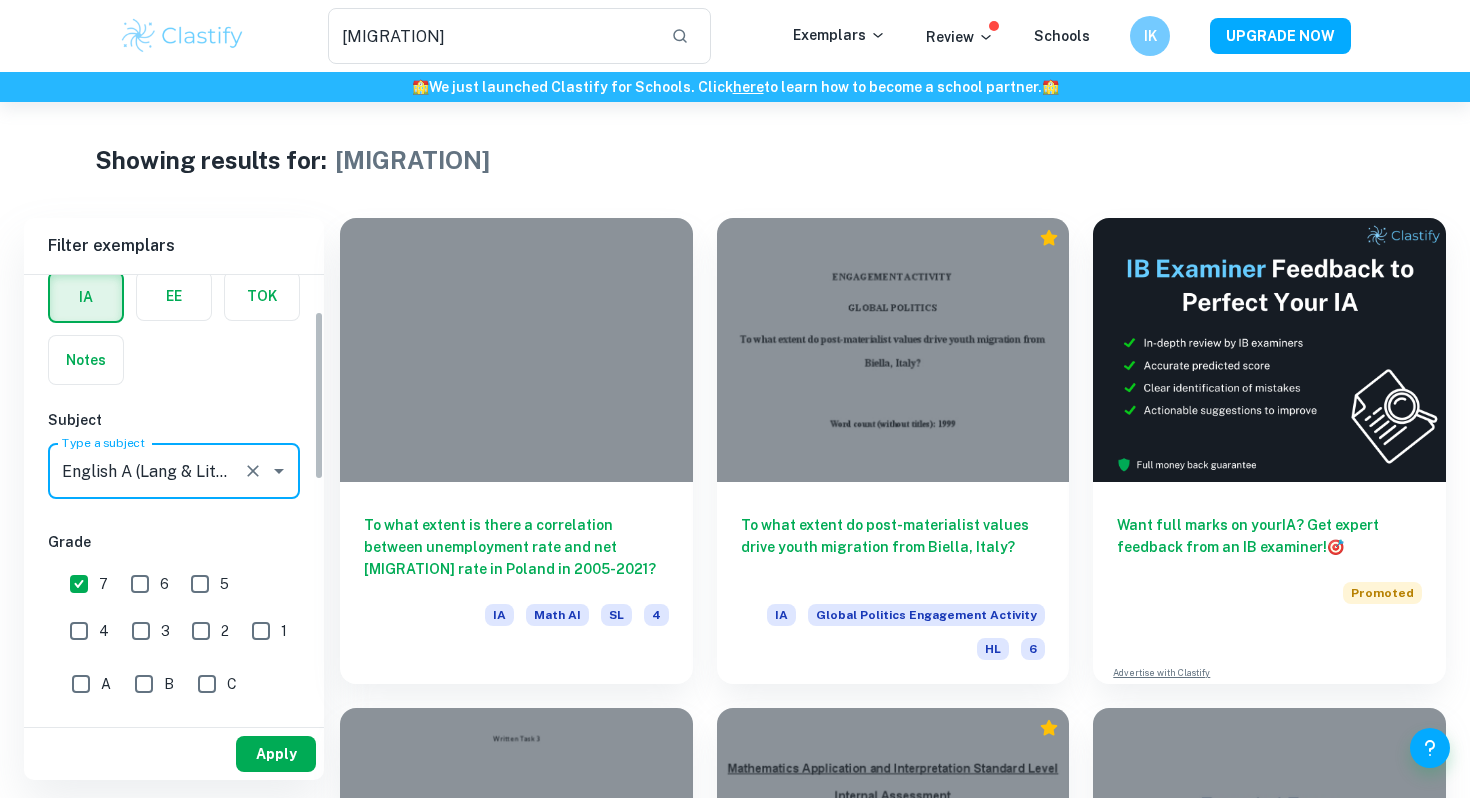 click on "Apply" at bounding box center (276, 754) 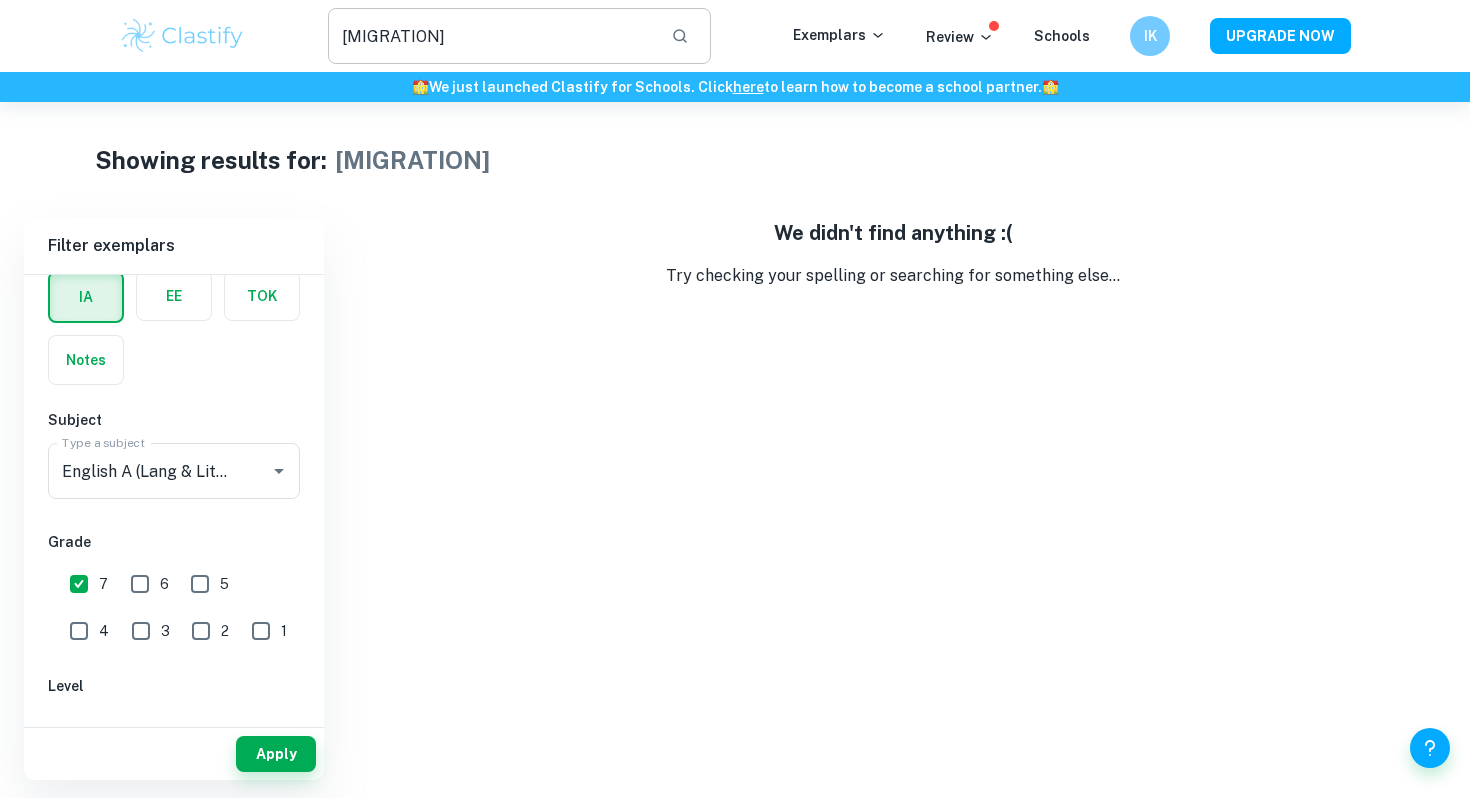 click on "[MIGRATION]" at bounding box center (491, 36) 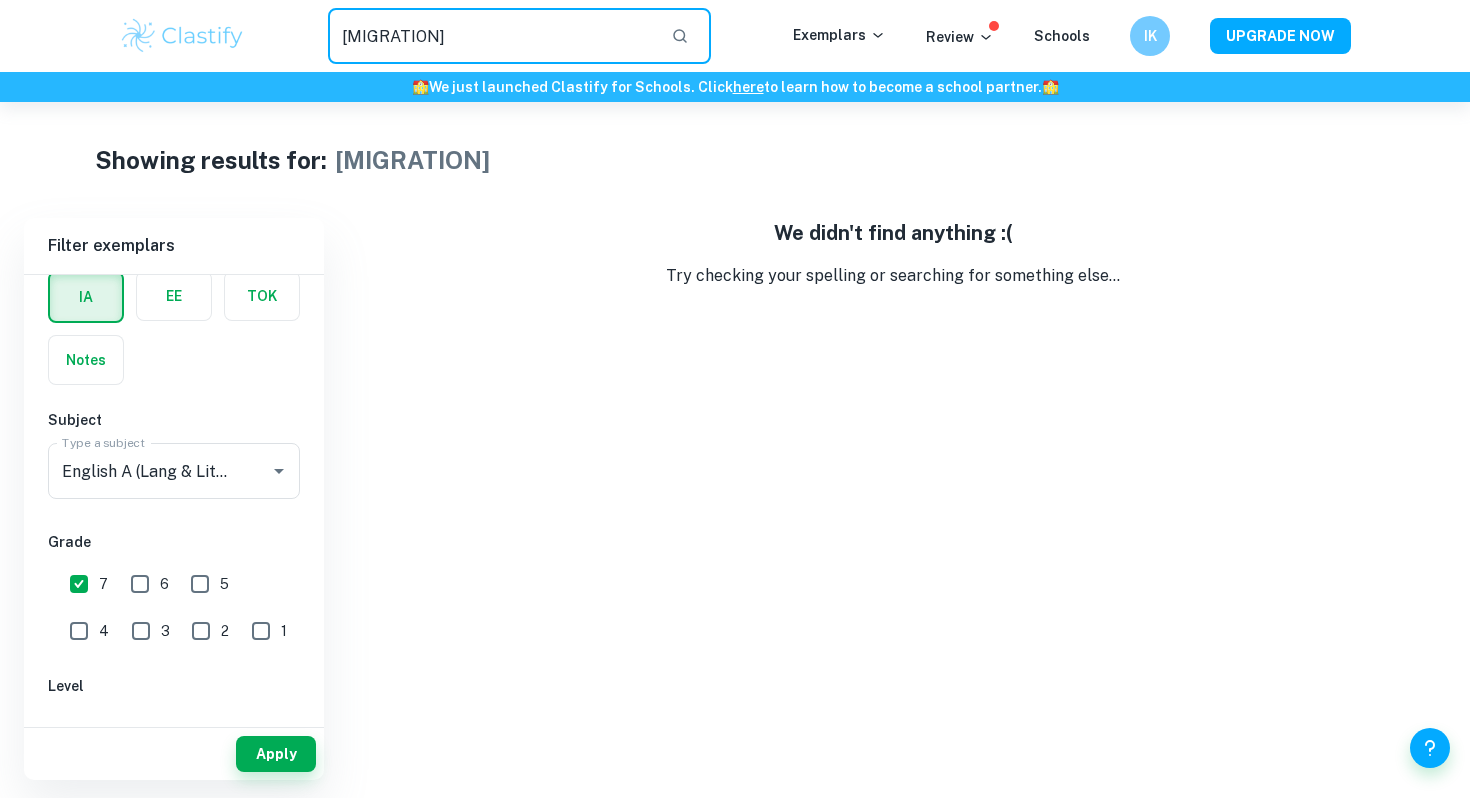 click on "[MIGRATION]" at bounding box center (491, 36) 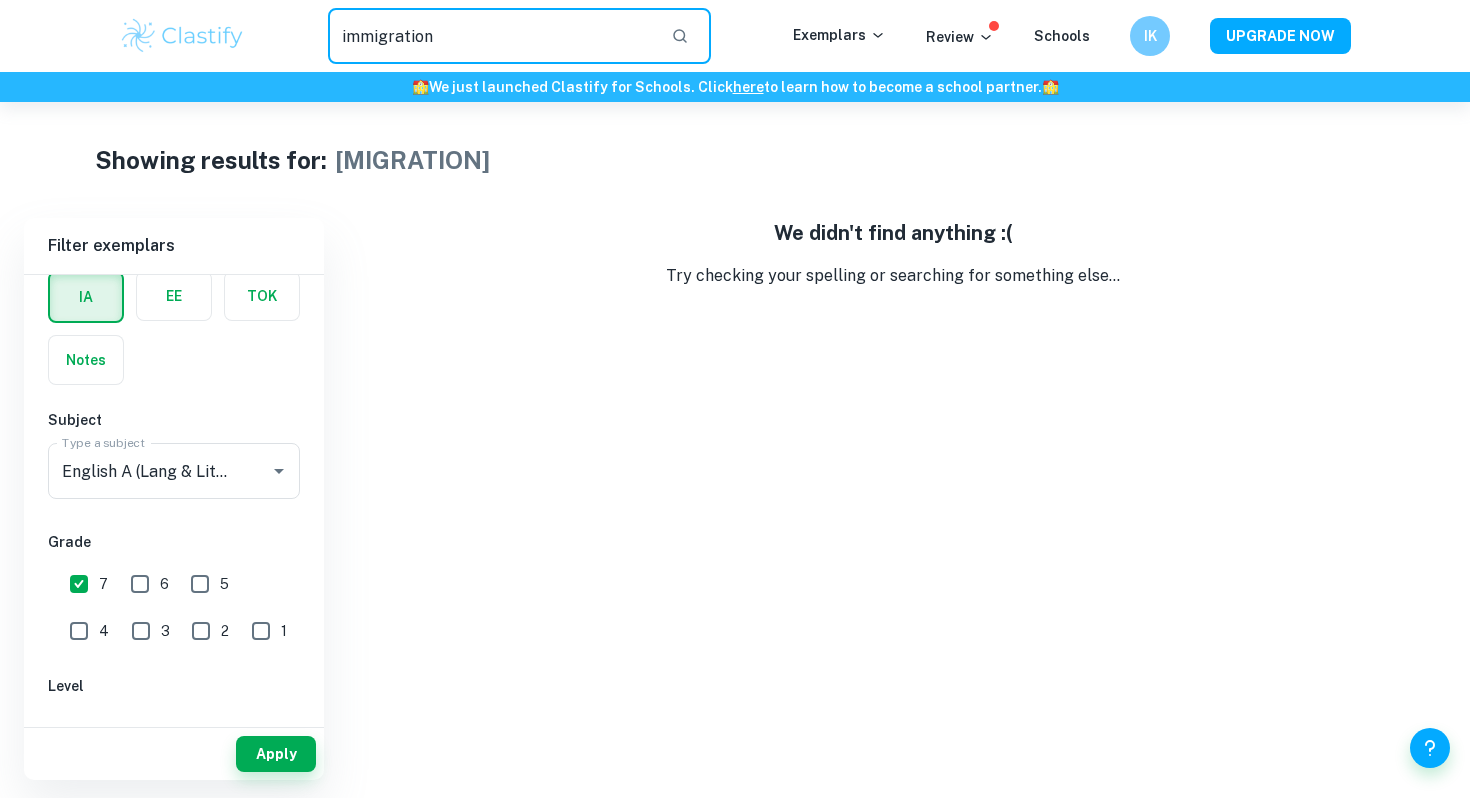 type on "immigration" 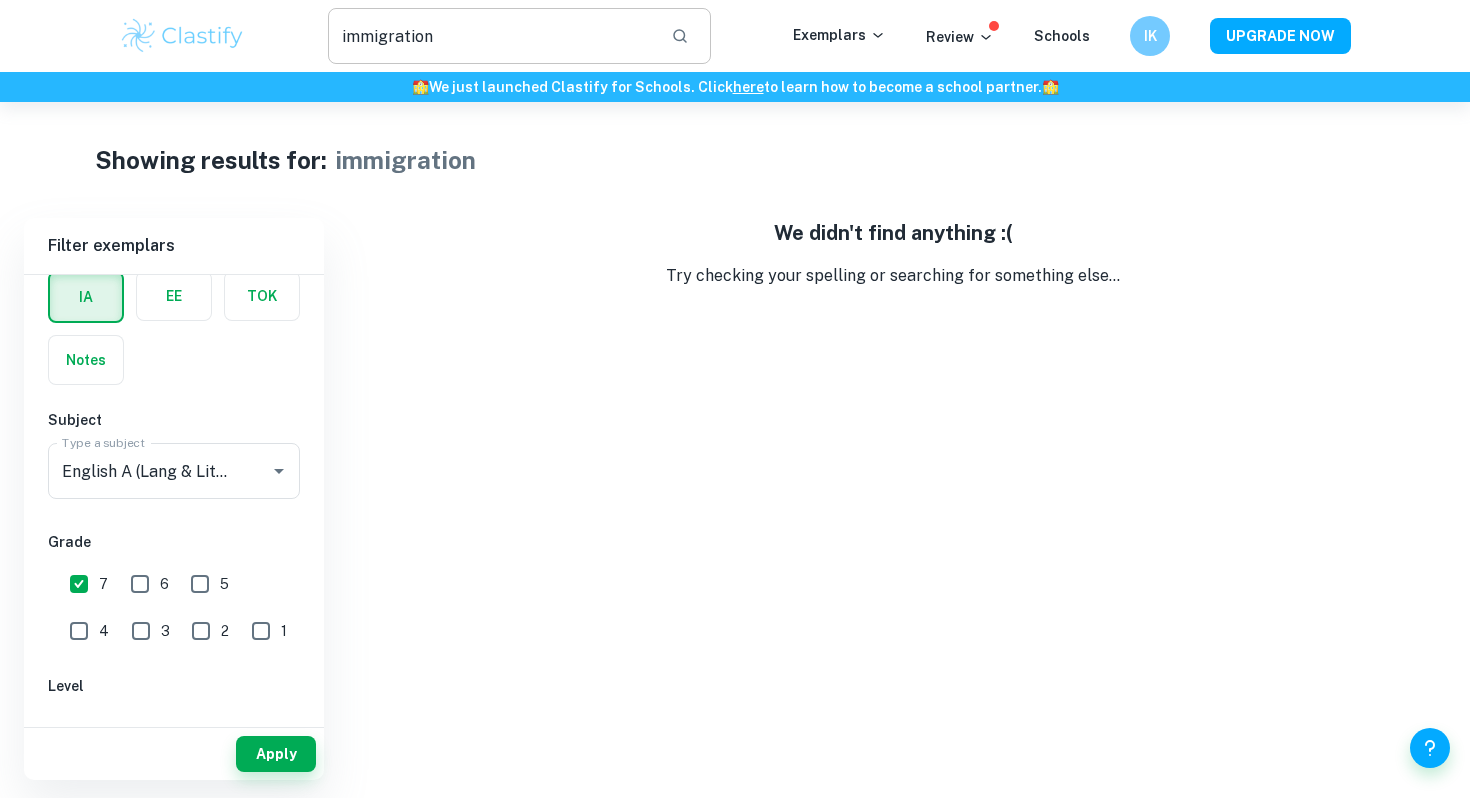 click on "immigration" at bounding box center (491, 36) 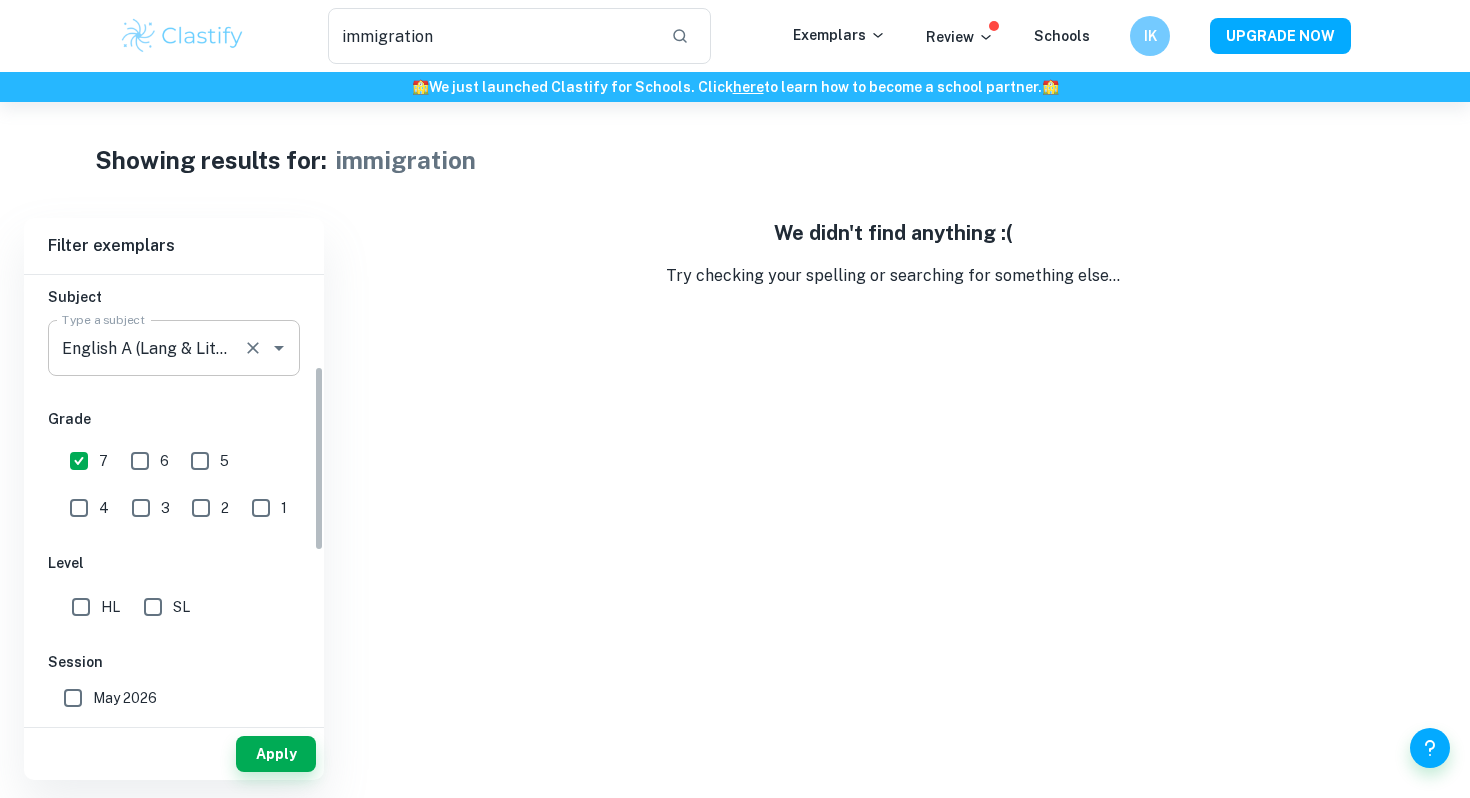 scroll, scrollTop: 223, scrollLeft: 0, axis: vertical 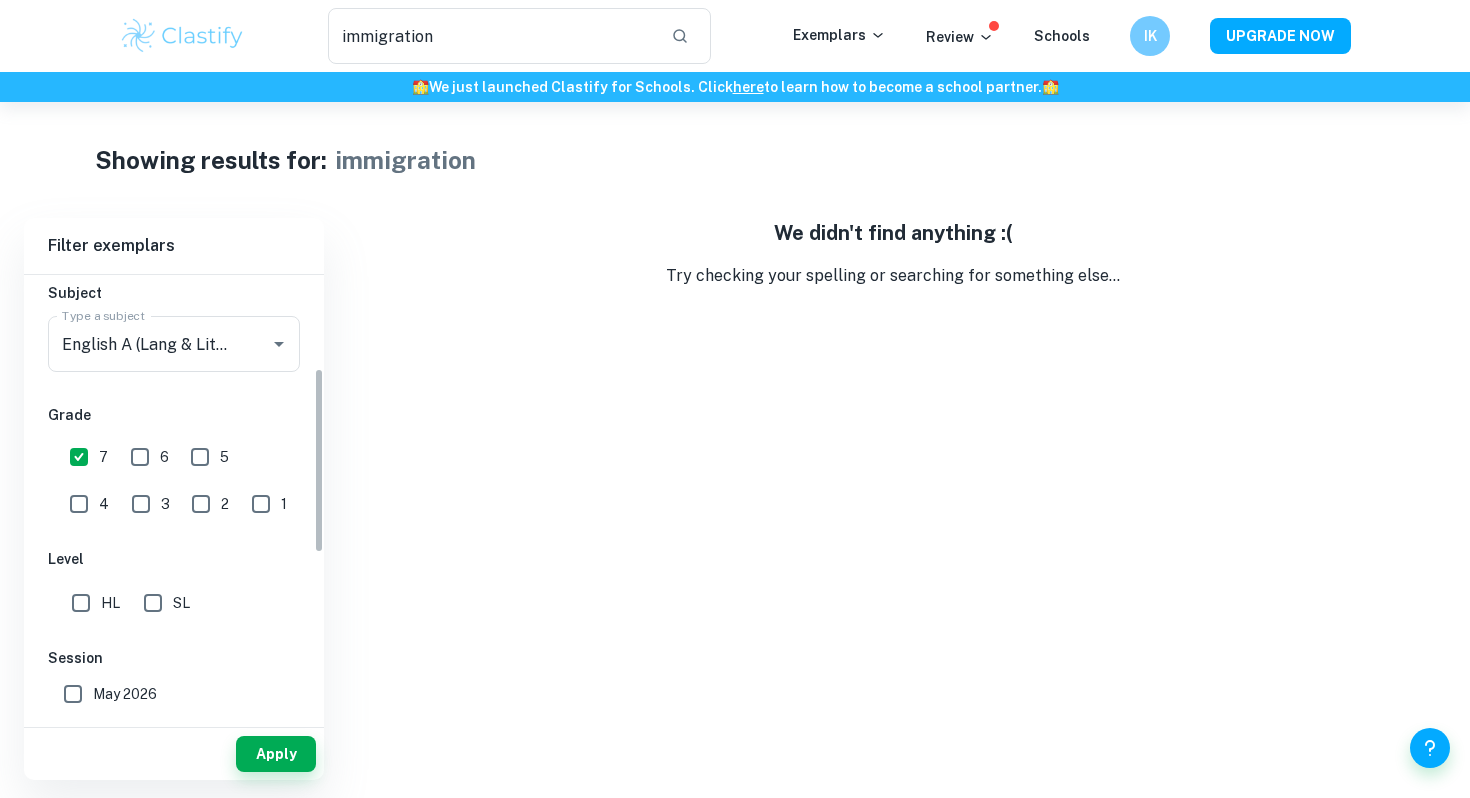 click on "7" at bounding box center [79, 457] 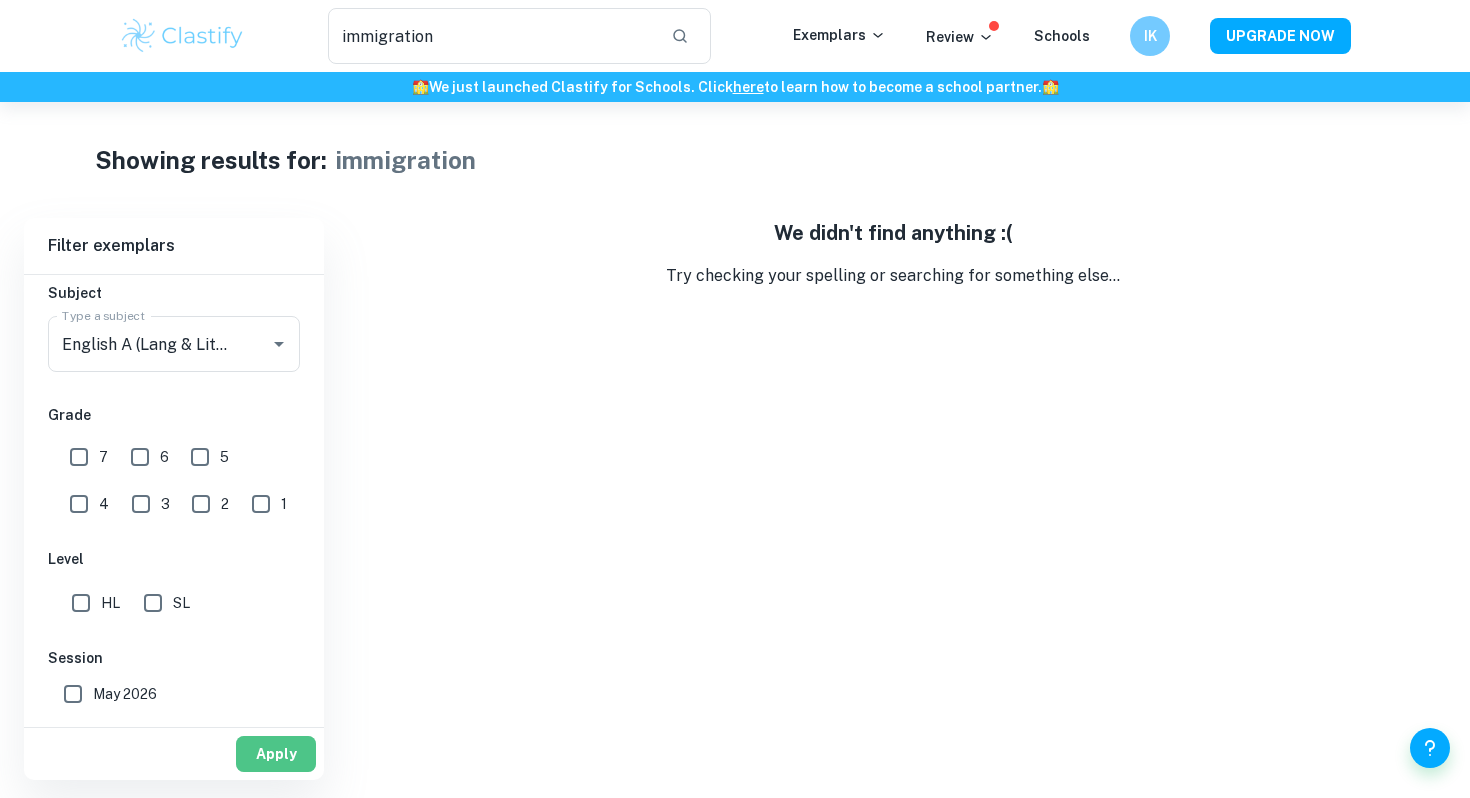 click on "Apply" at bounding box center (276, 754) 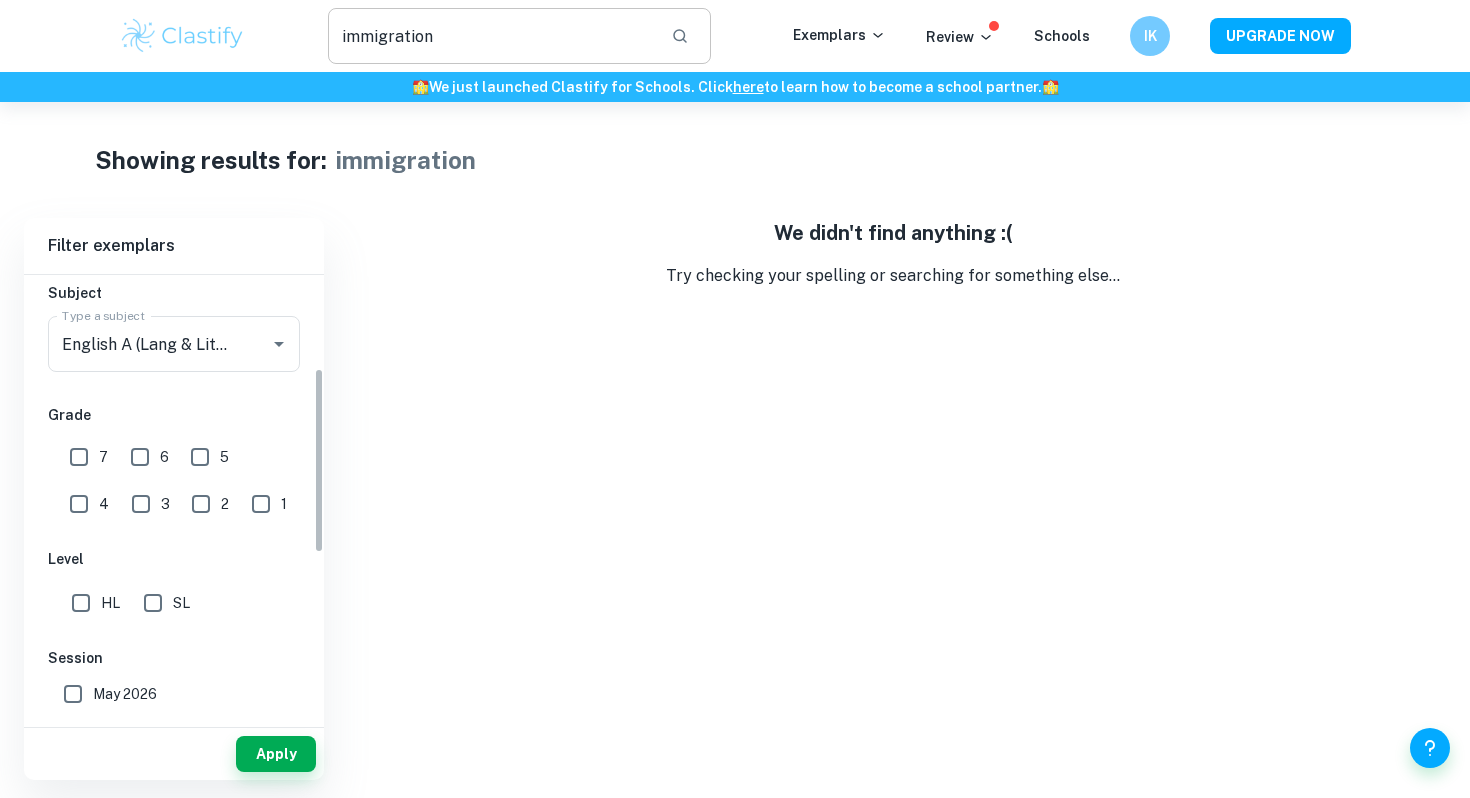 click on "immigration" at bounding box center (491, 36) 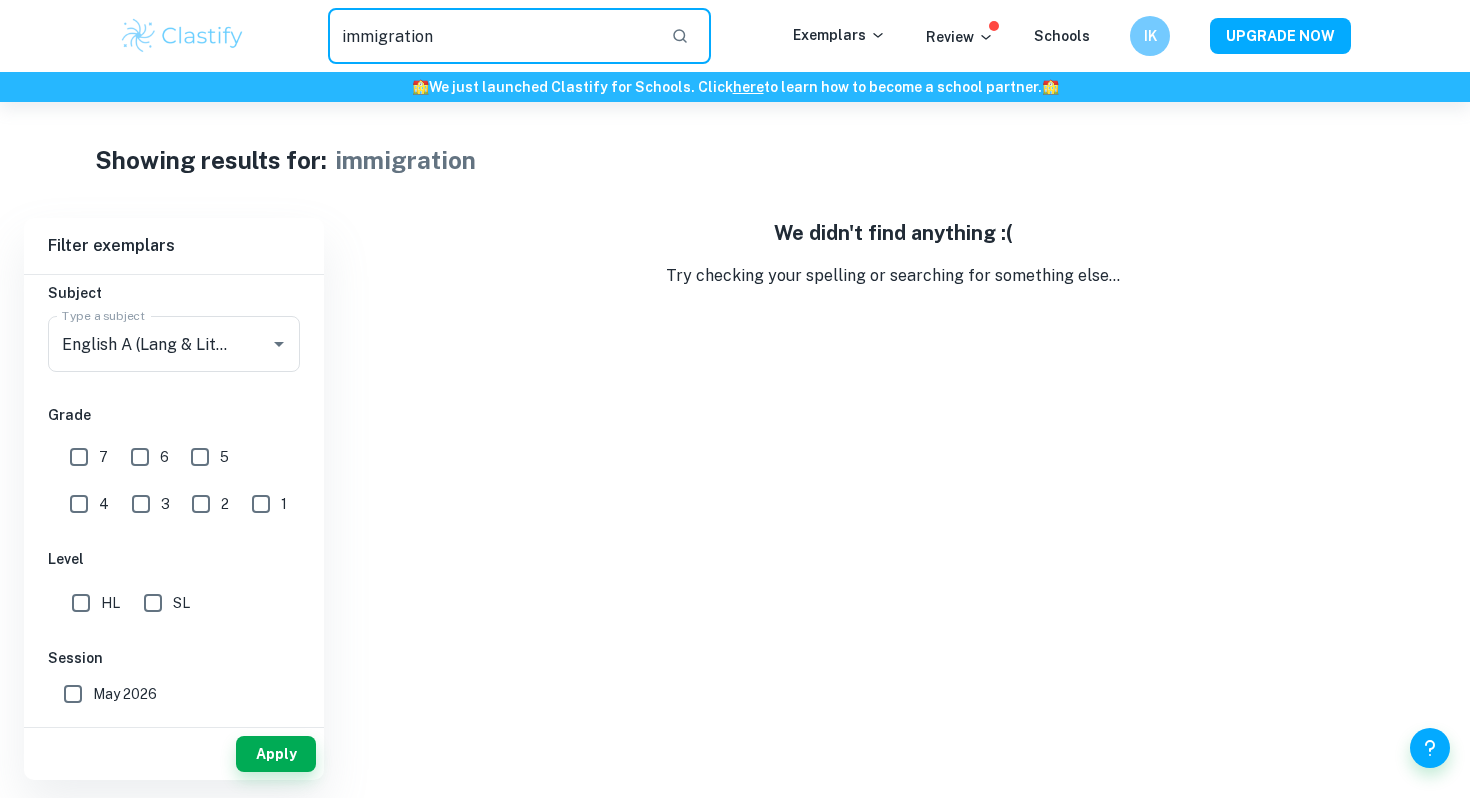 click on "immigration" at bounding box center (491, 36) 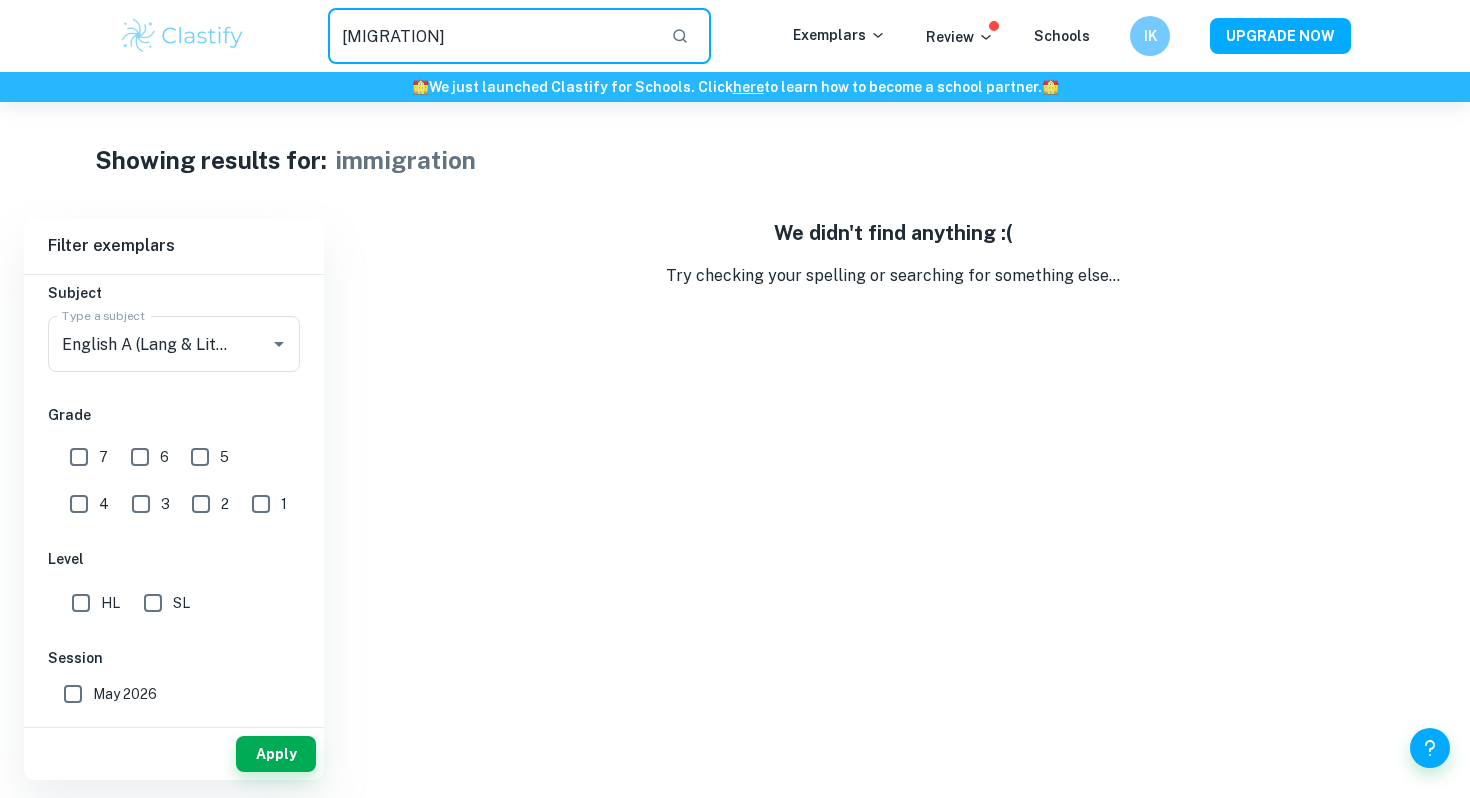 type on "[MIGRATION]" 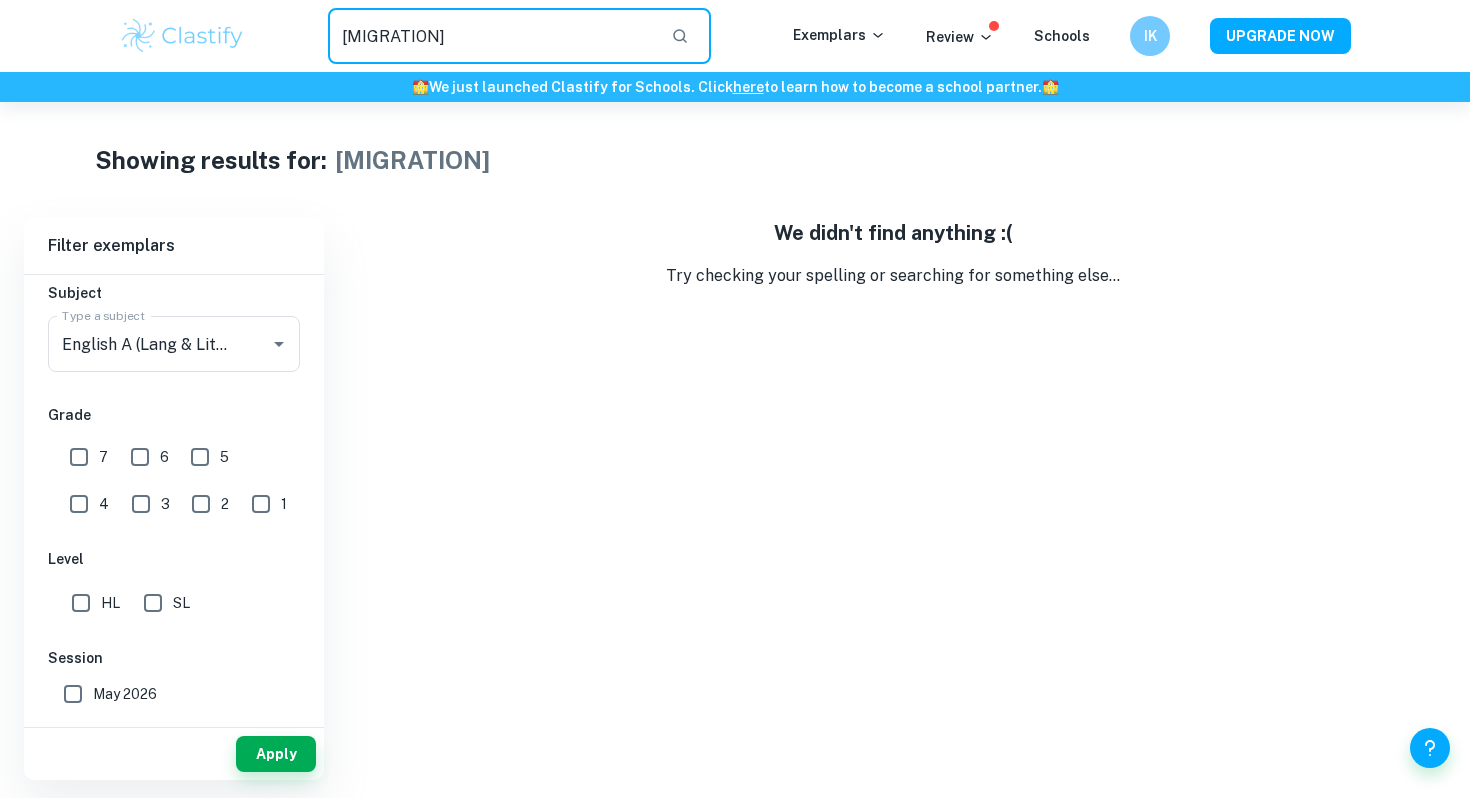 click on "[MIGRATION]" at bounding box center [491, 36] 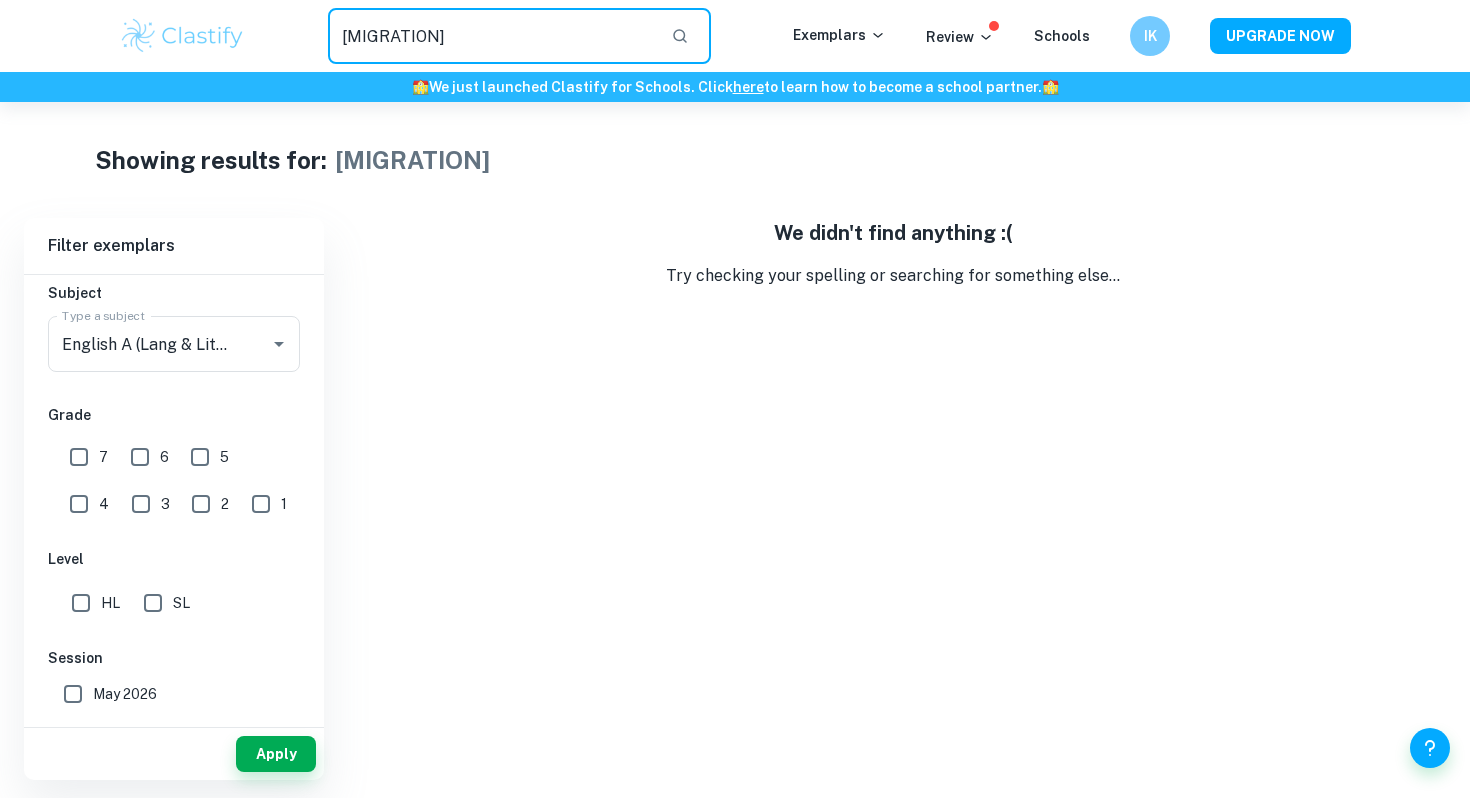 click on "[MIGRATION]" at bounding box center [491, 36] 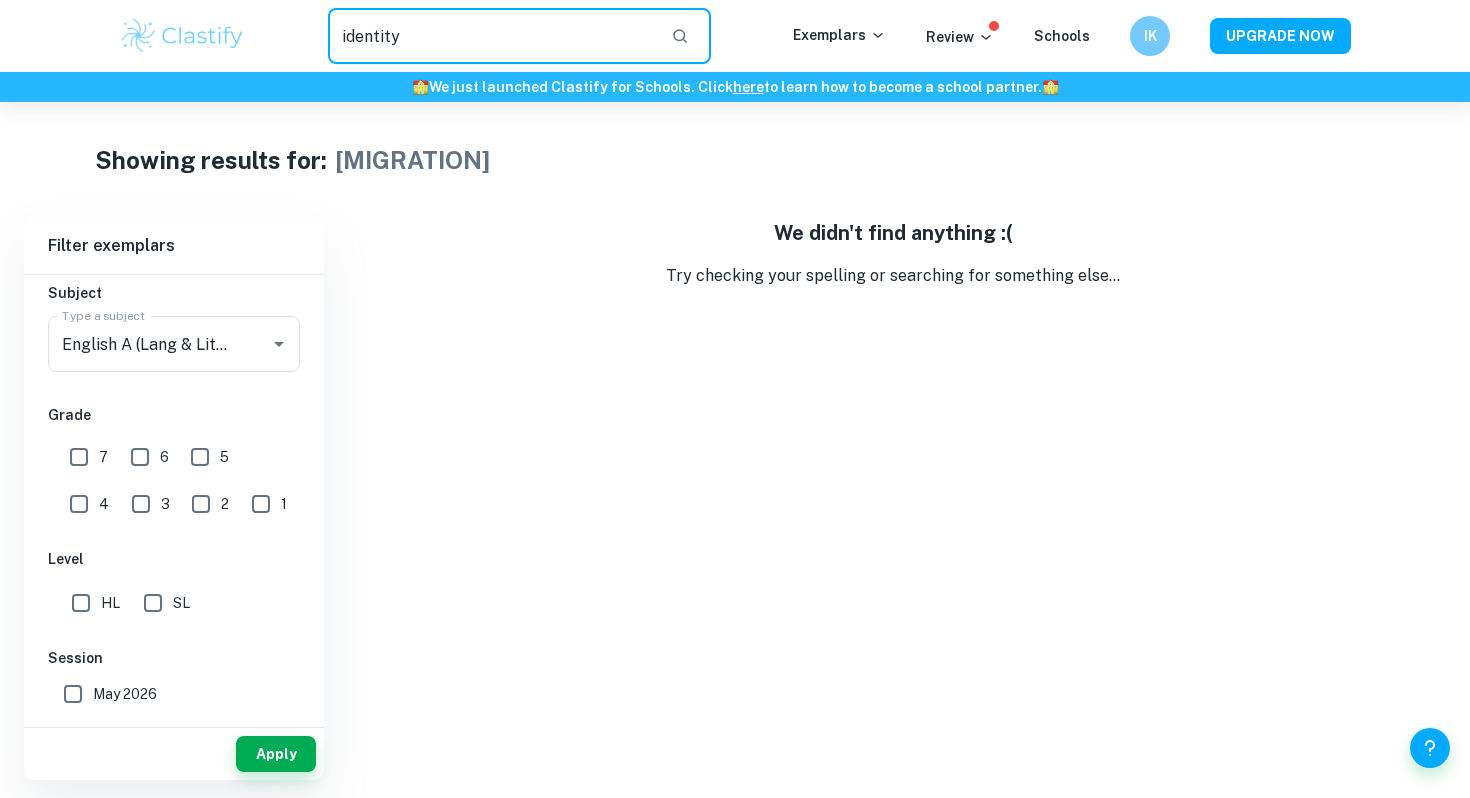 type on "identity" 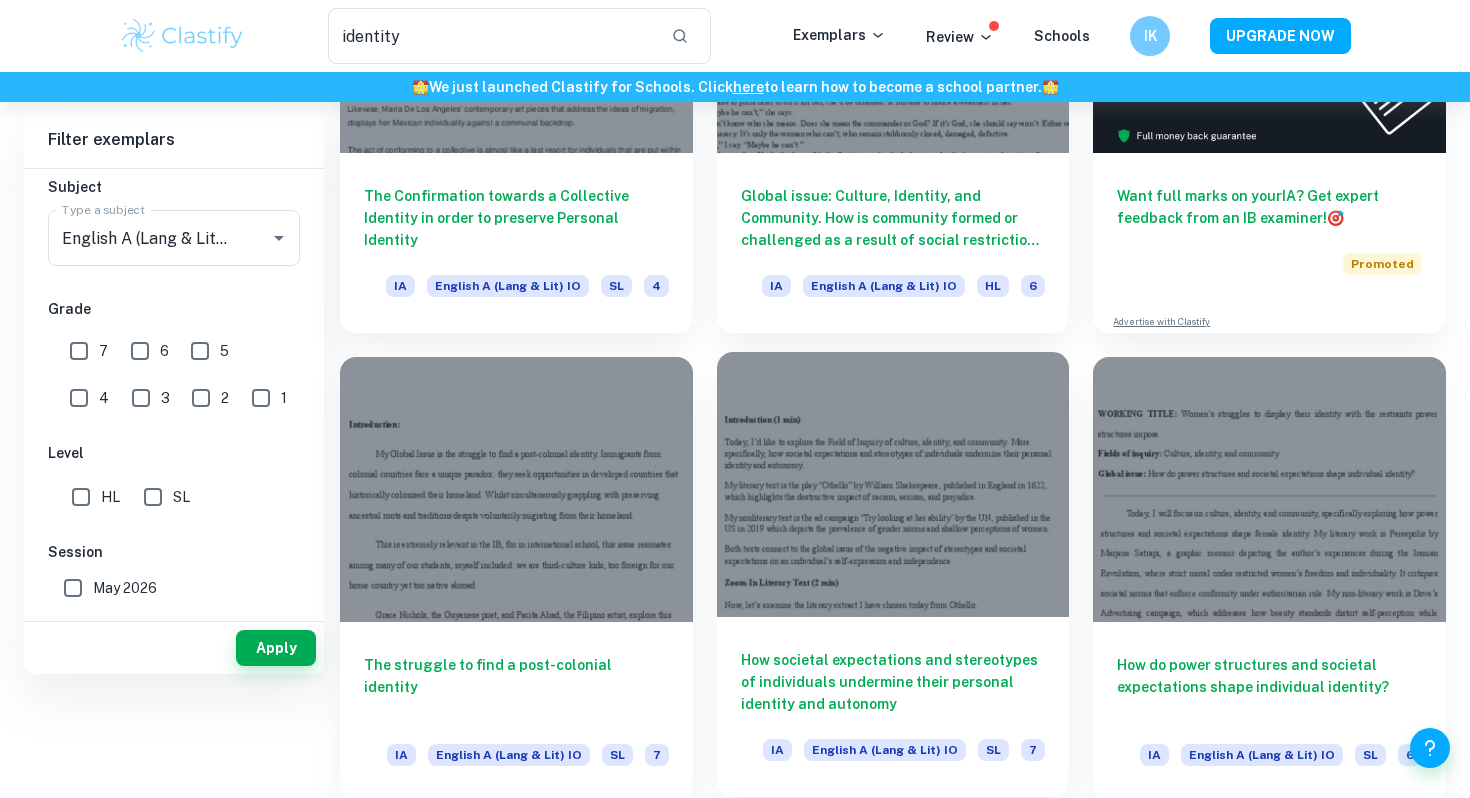 scroll, scrollTop: 0, scrollLeft: 0, axis: both 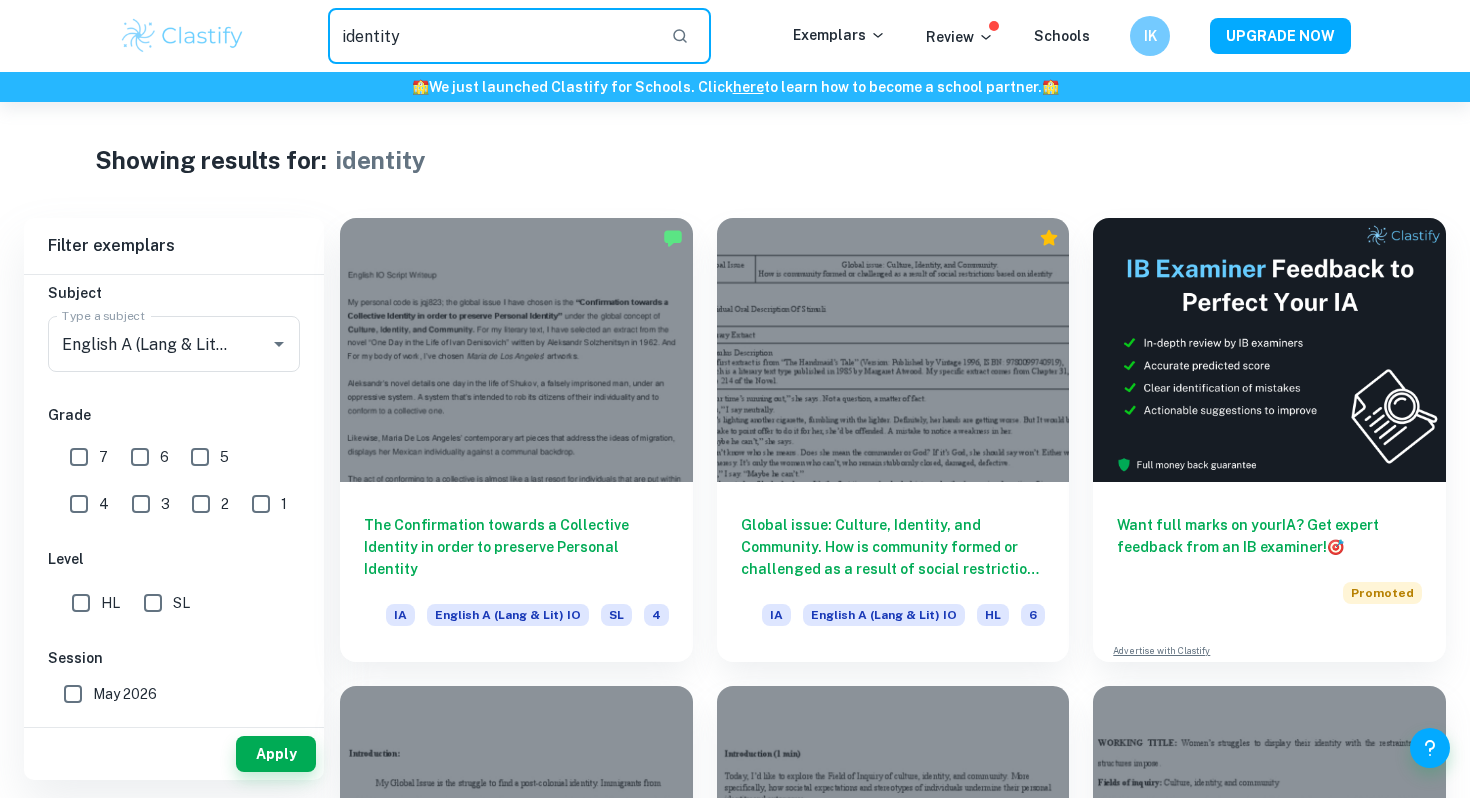click on "identity" at bounding box center (491, 36) 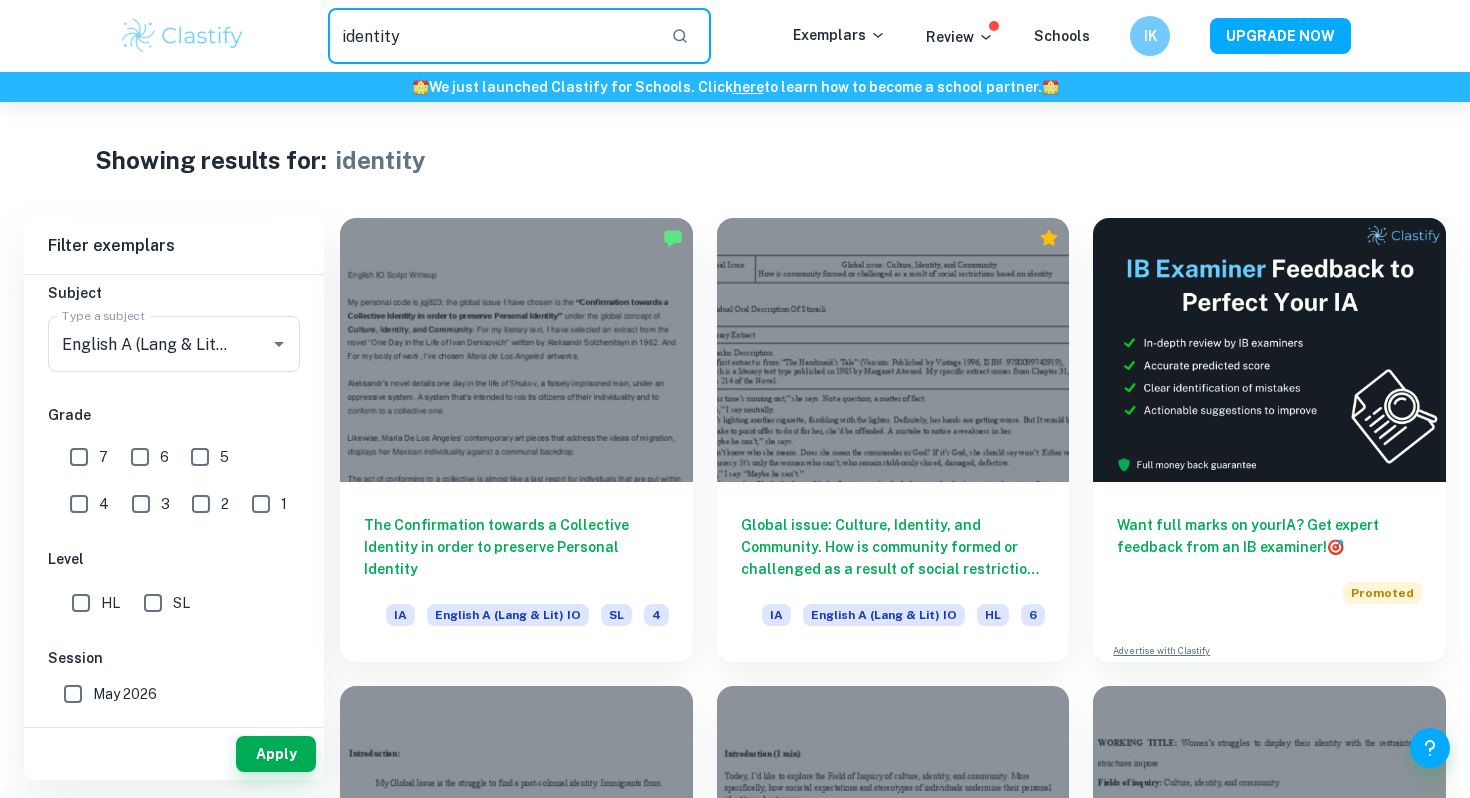 click on "identity" at bounding box center (491, 36) 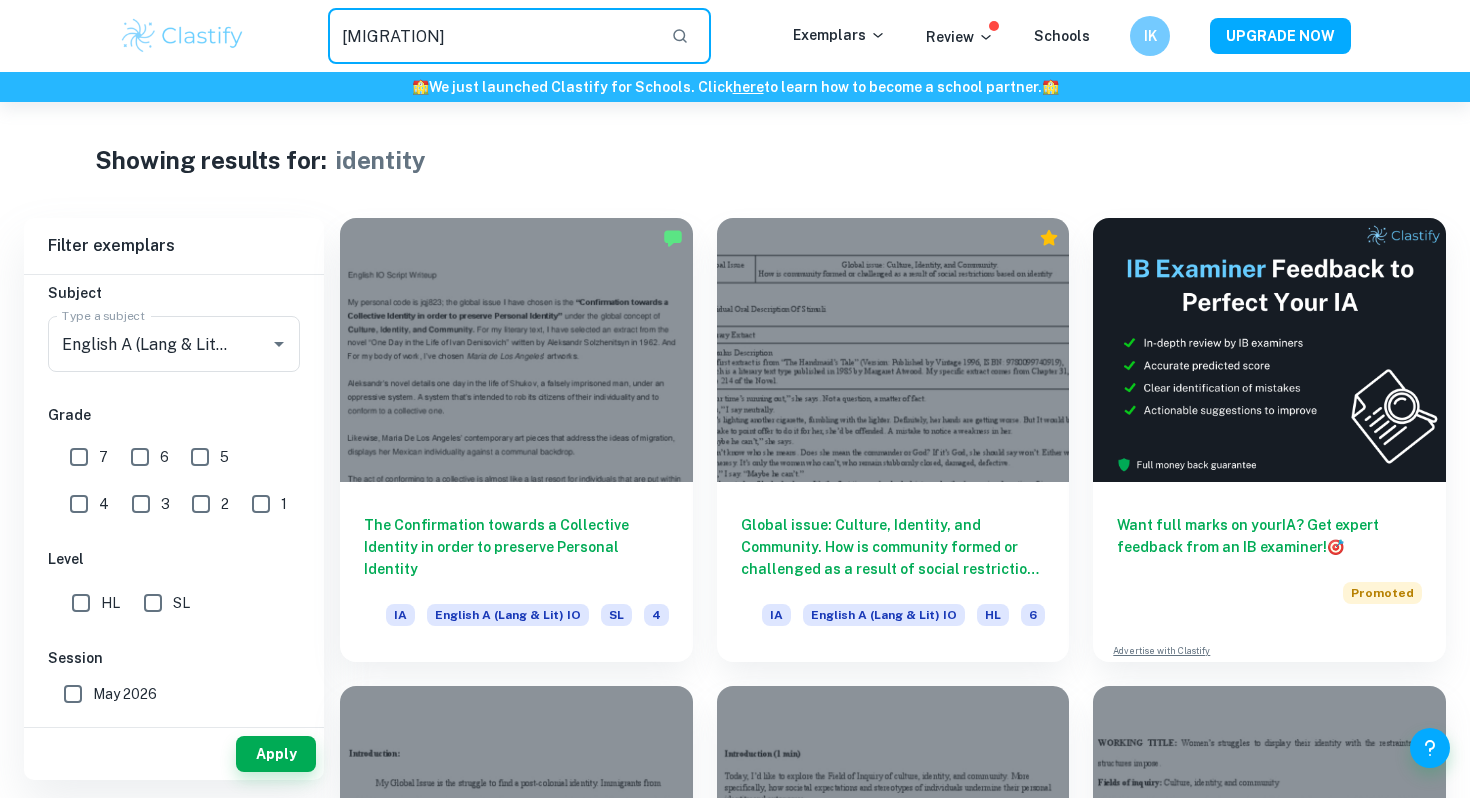 type on "[MIGRATION]" 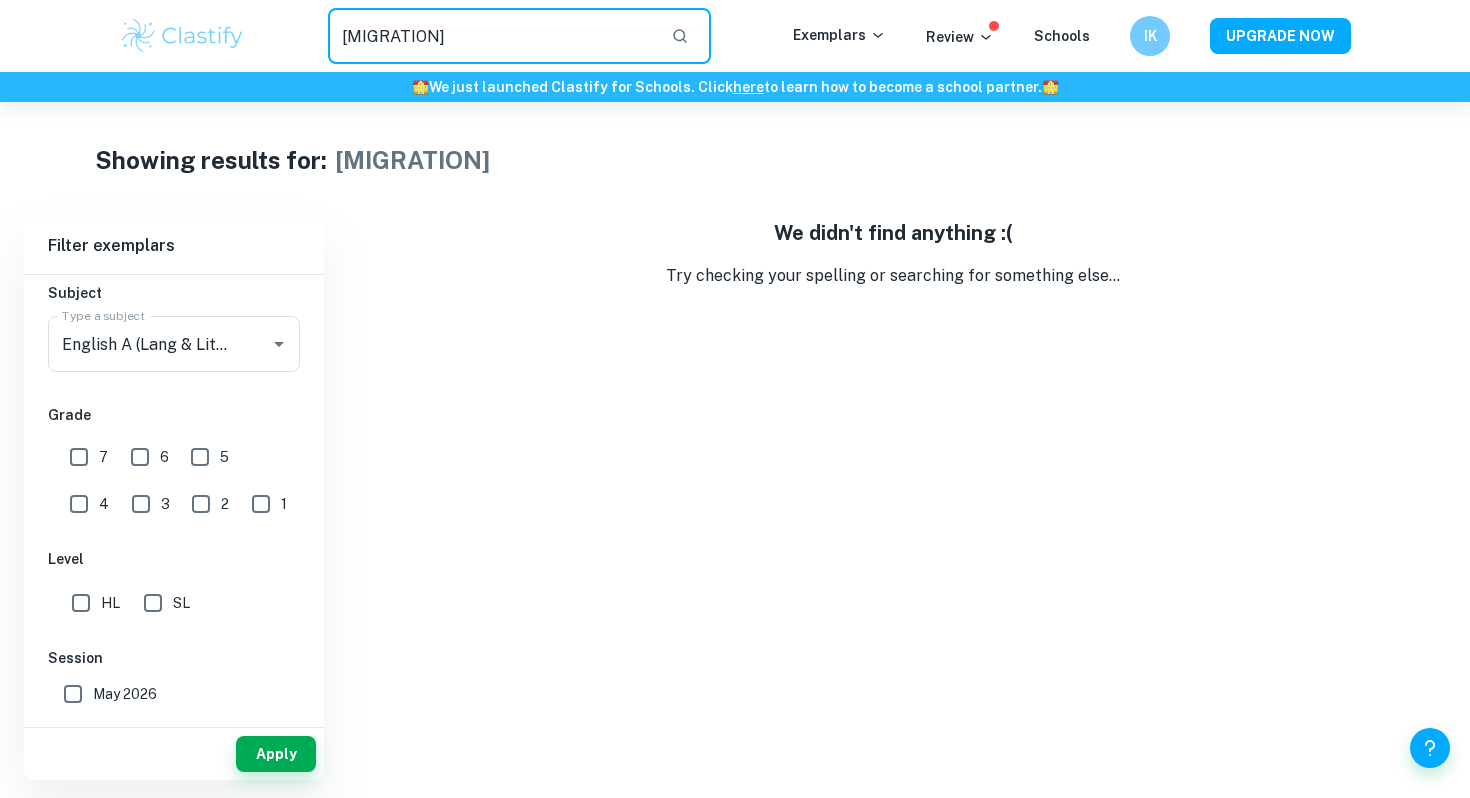 click on "[MIGRATION]" at bounding box center [491, 36] 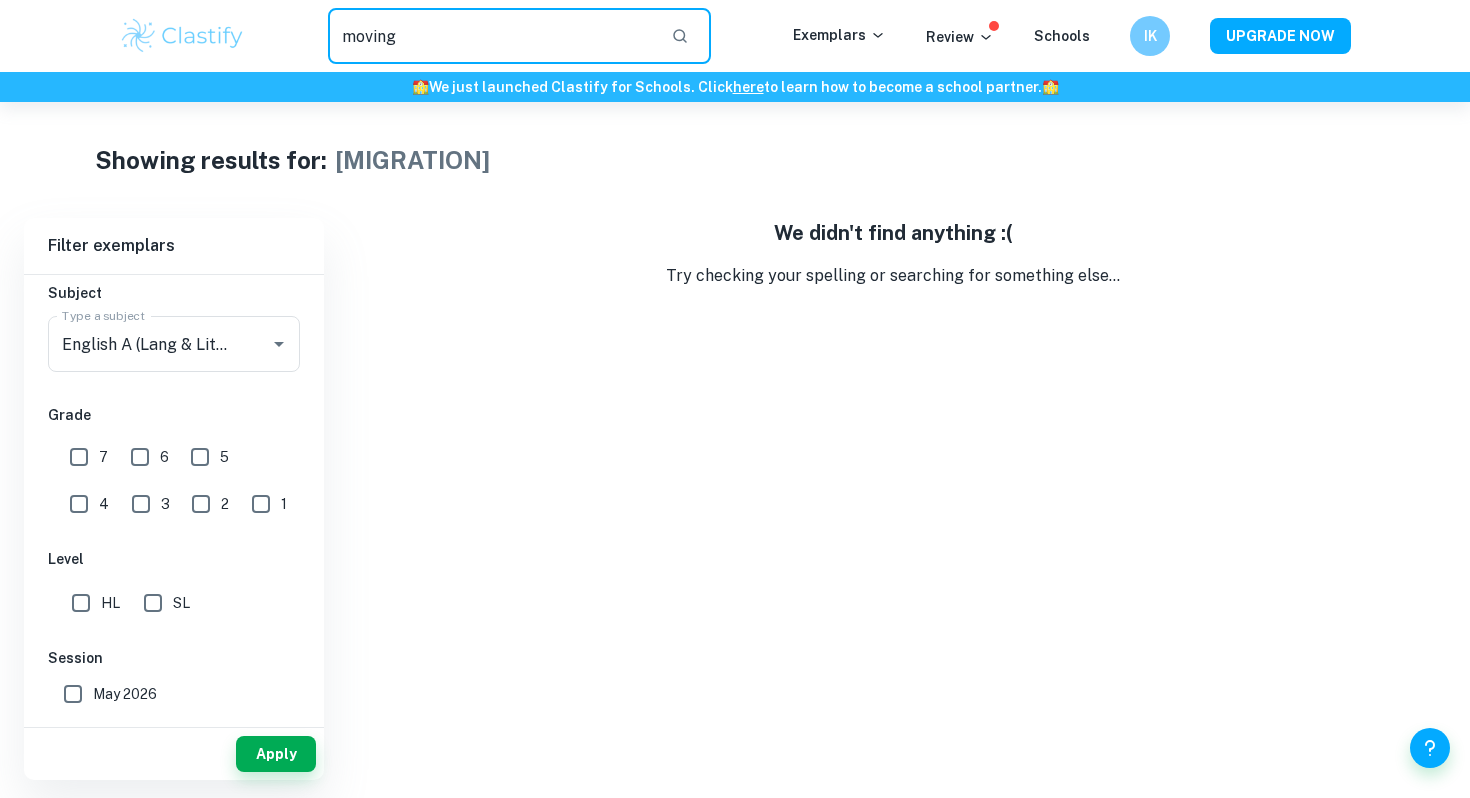 type on "moving" 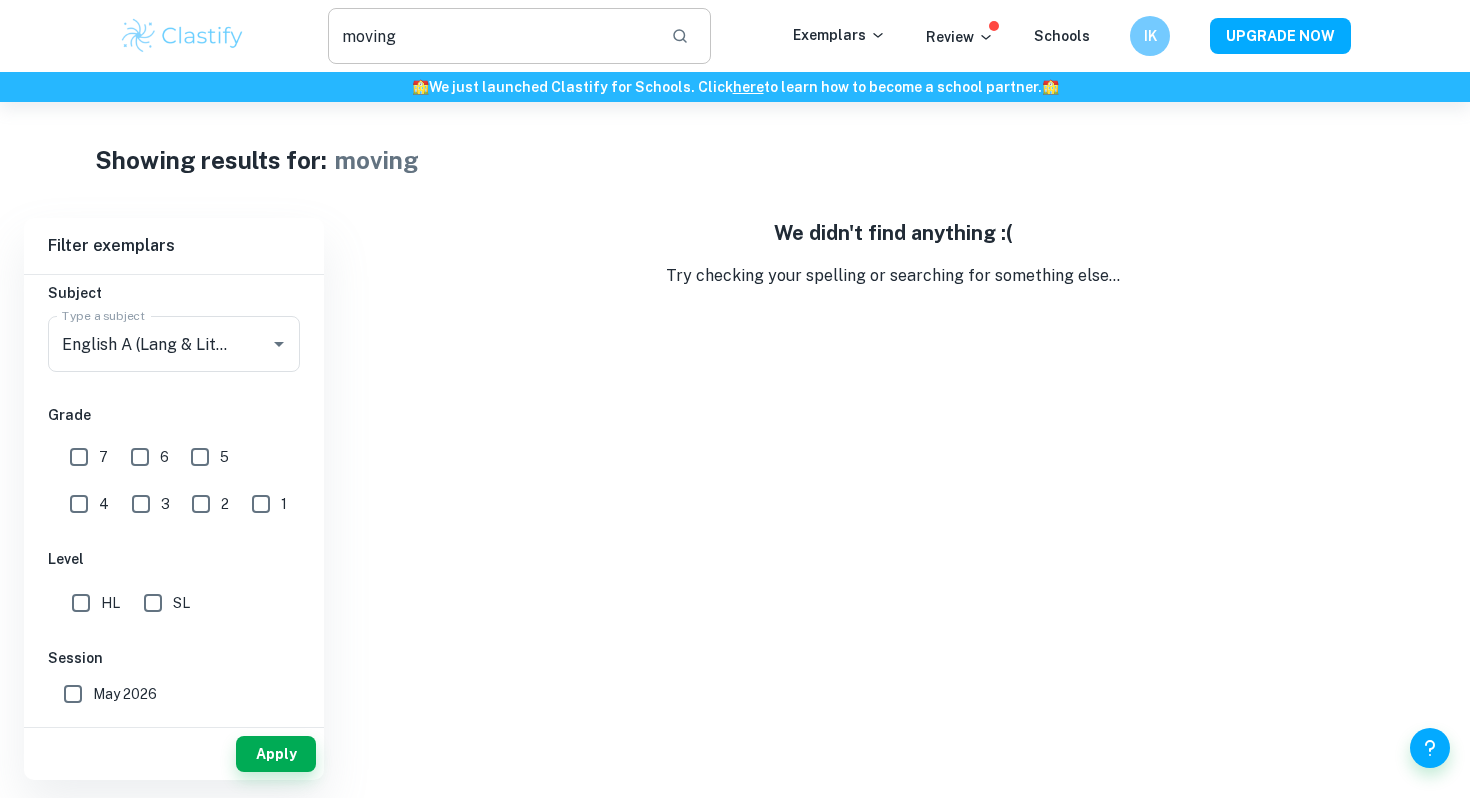 click on "moving" at bounding box center (491, 36) 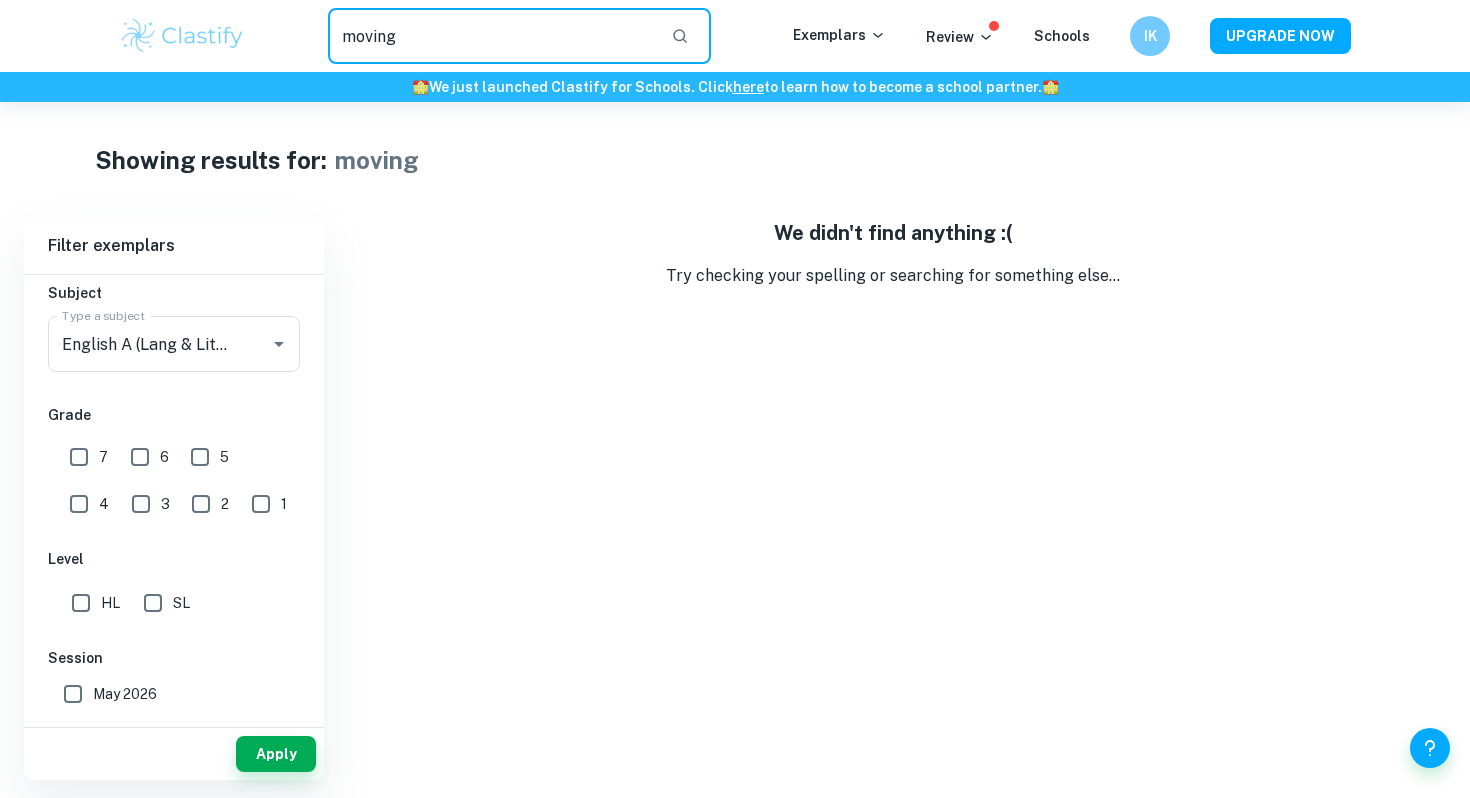 click on "moving" at bounding box center (491, 36) 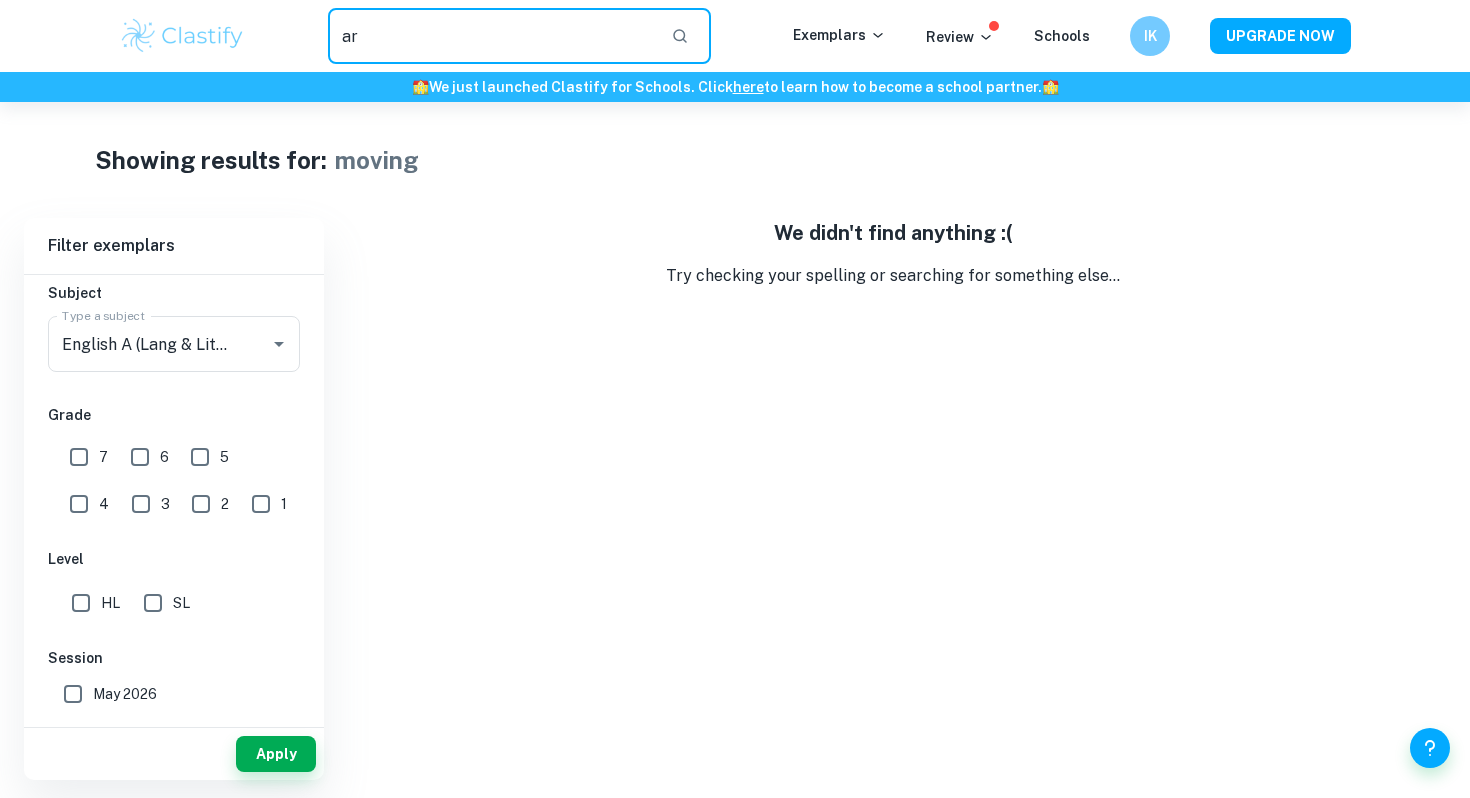 type on "a" 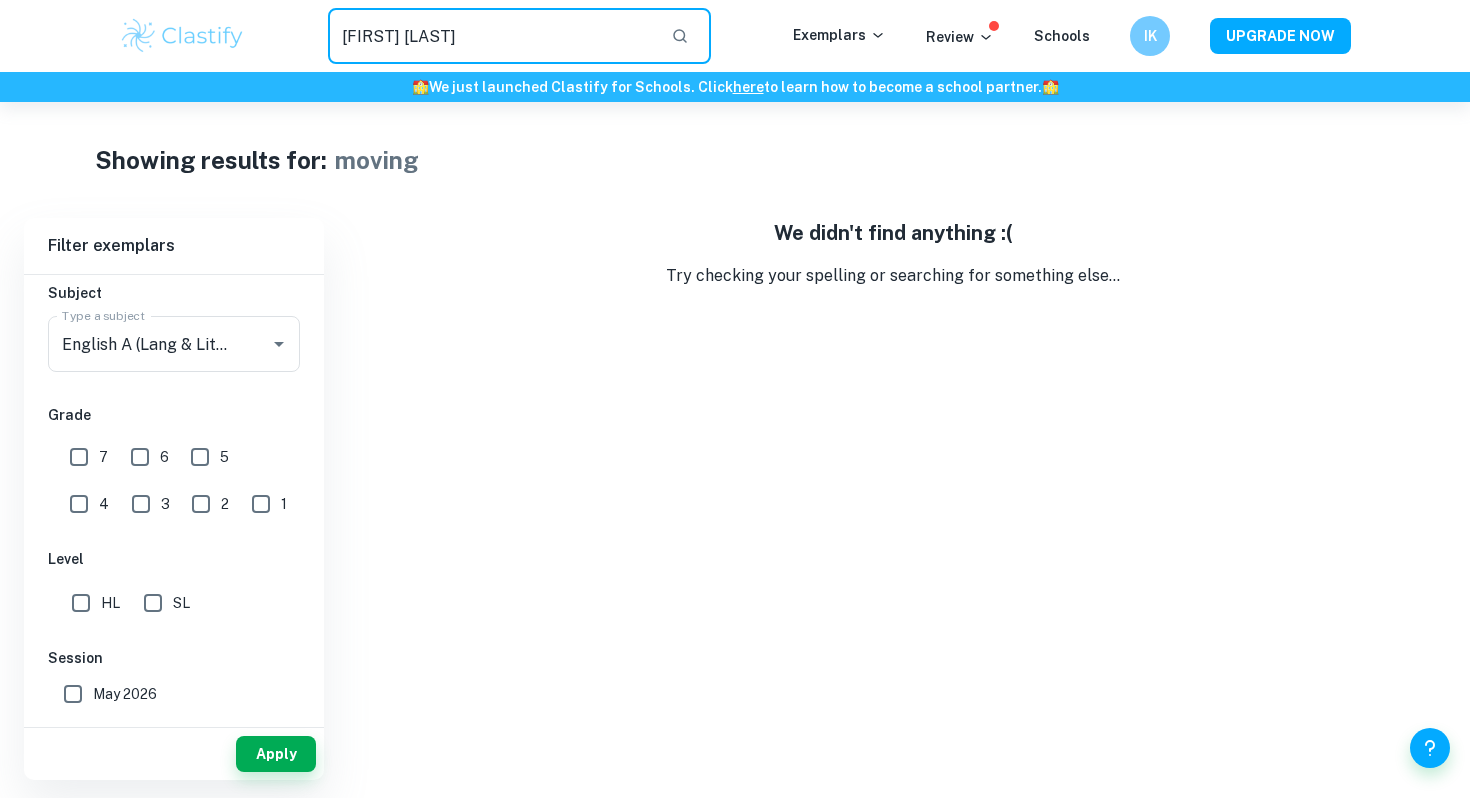 type on "[FIRST] [LAST]" 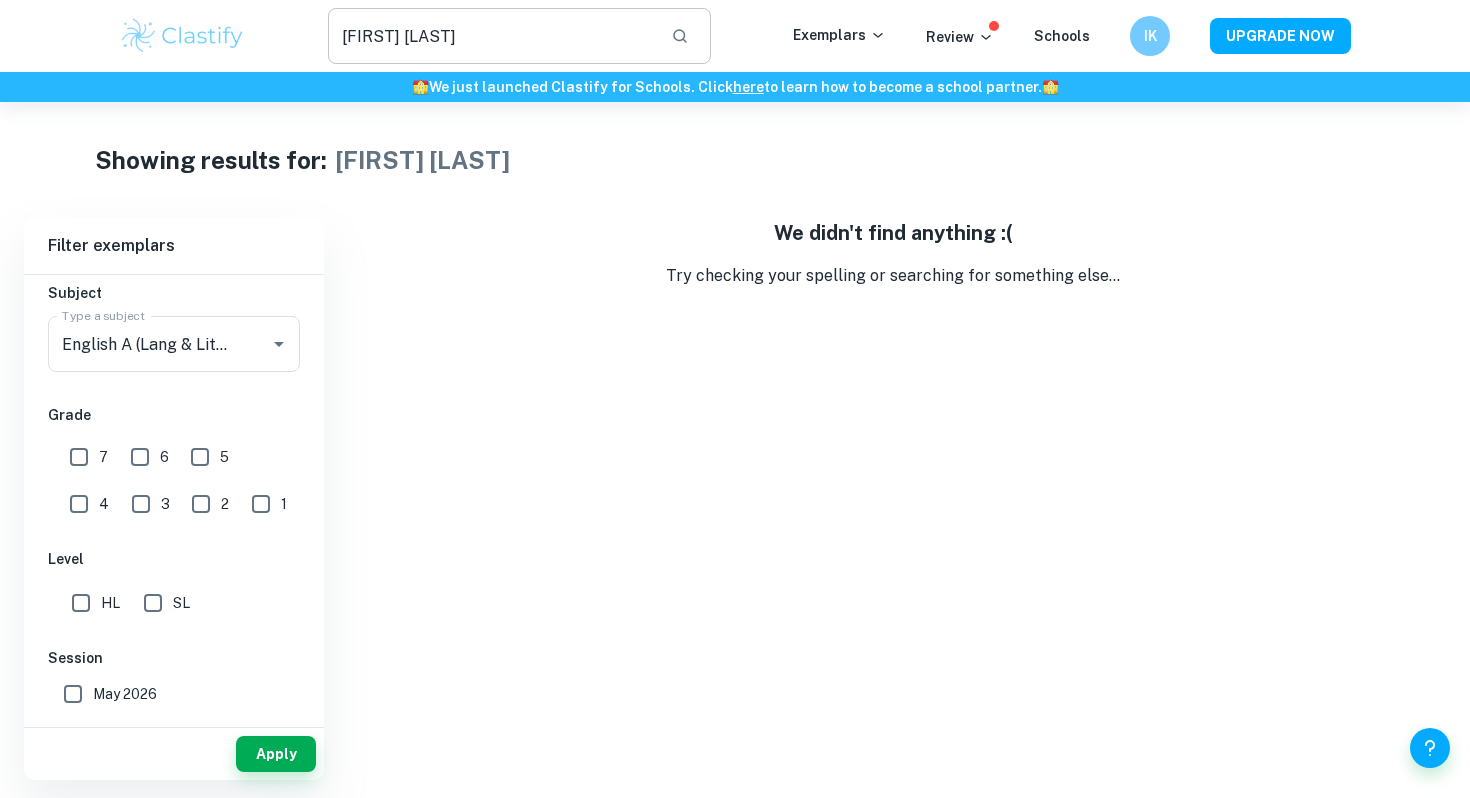 click on "[FIRST] [LAST]" at bounding box center [491, 36] 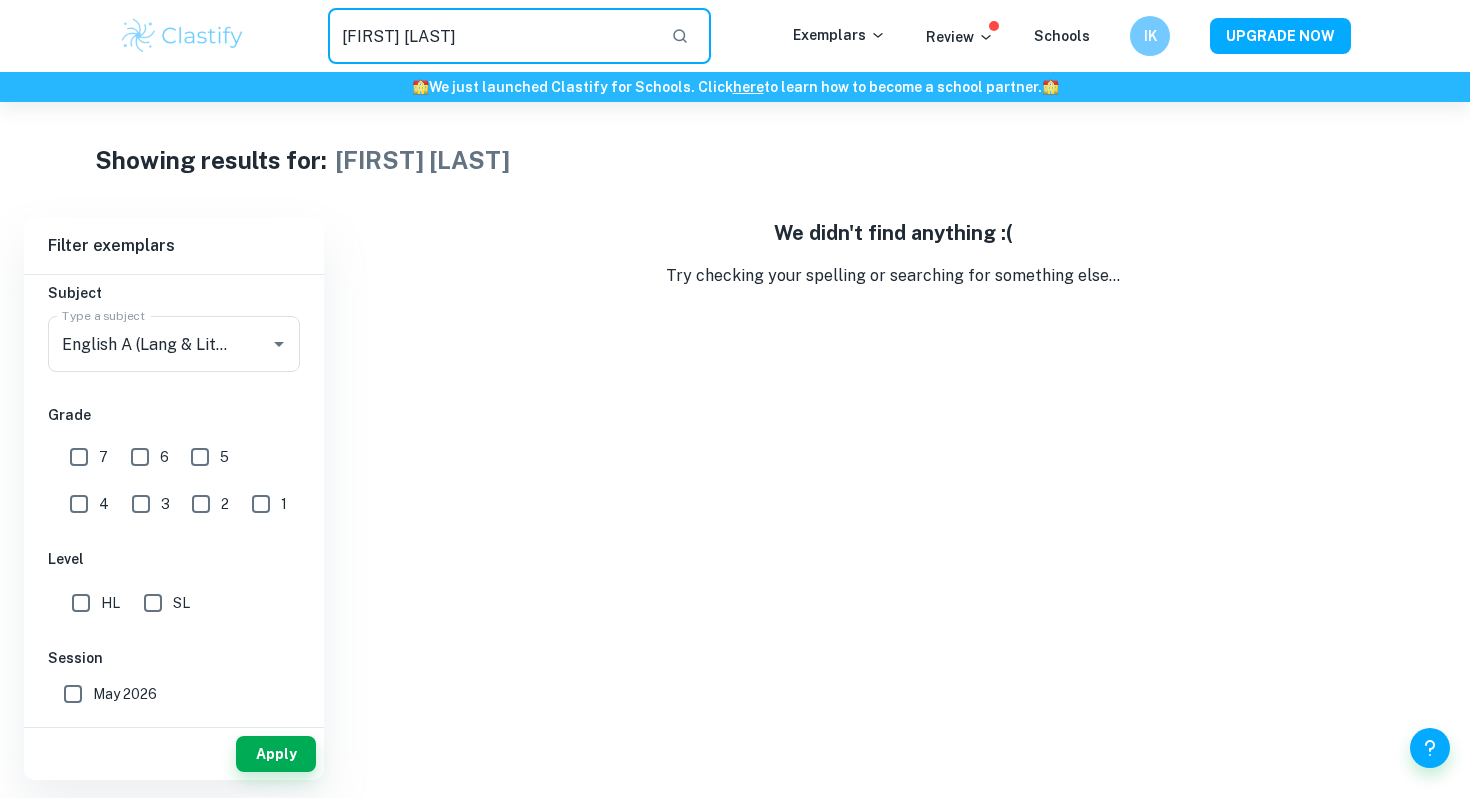 click on "[FIRST] [LAST]" at bounding box center [491, 36] 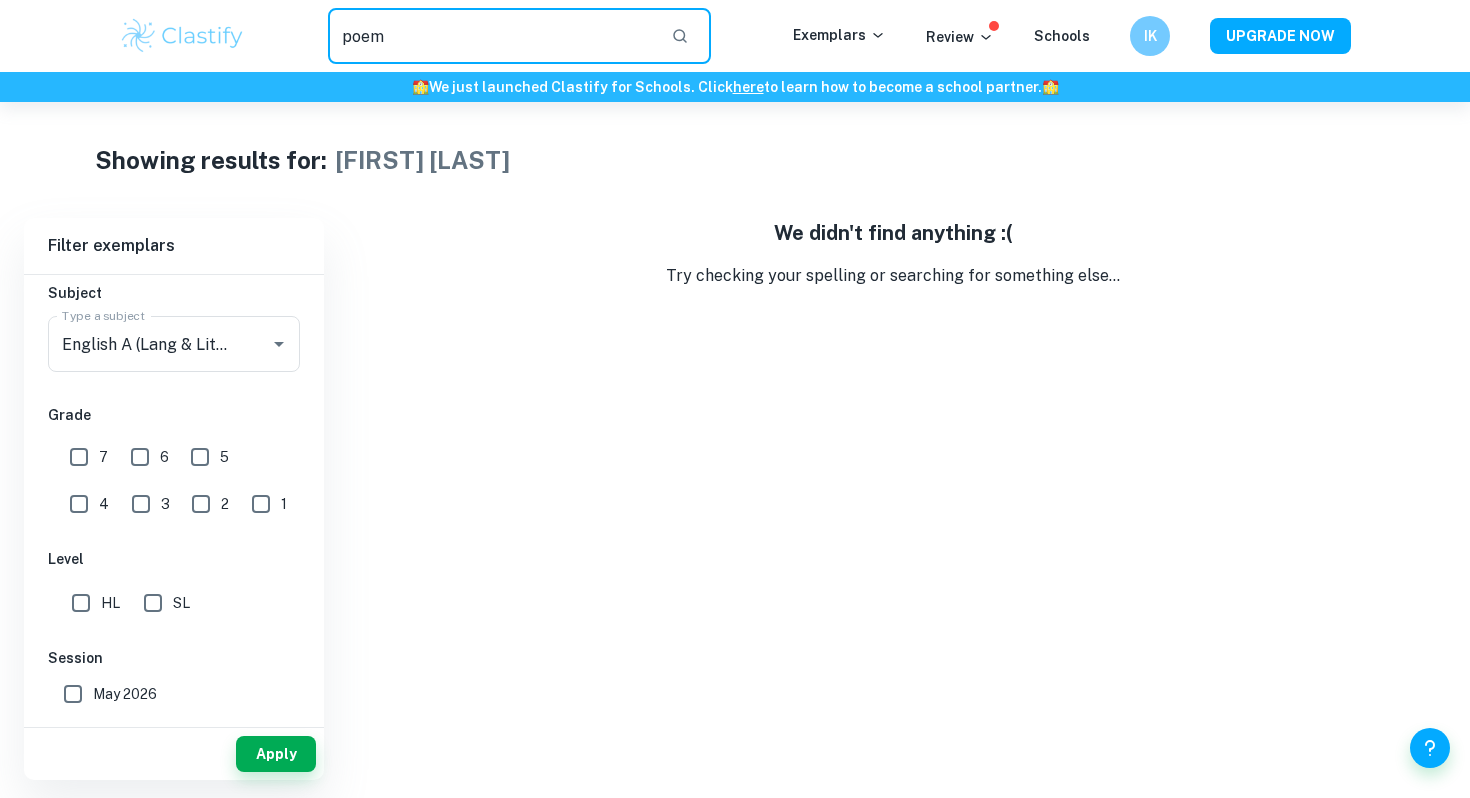 type on "poem" 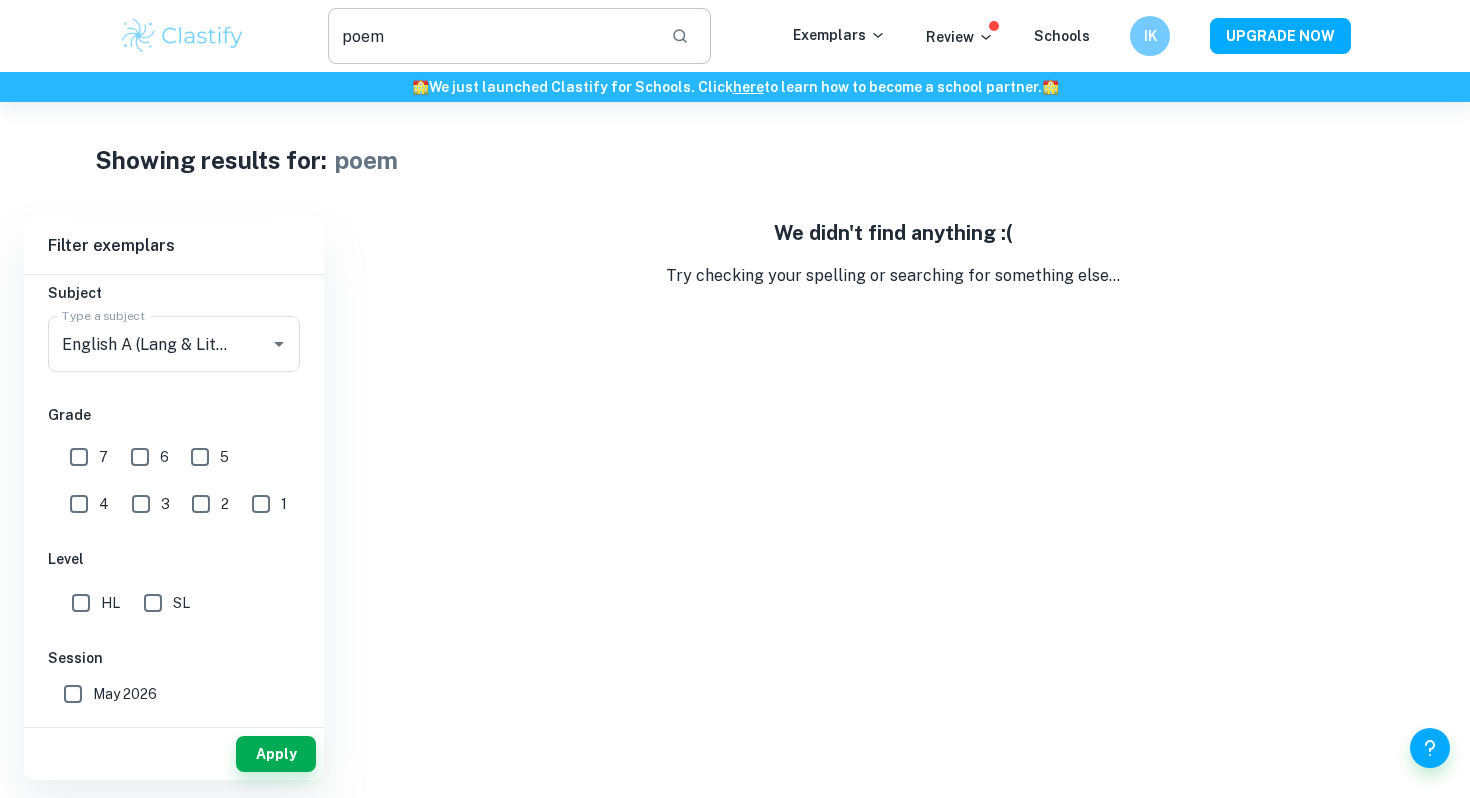 click on "poem" at bounding box center (491, 36) 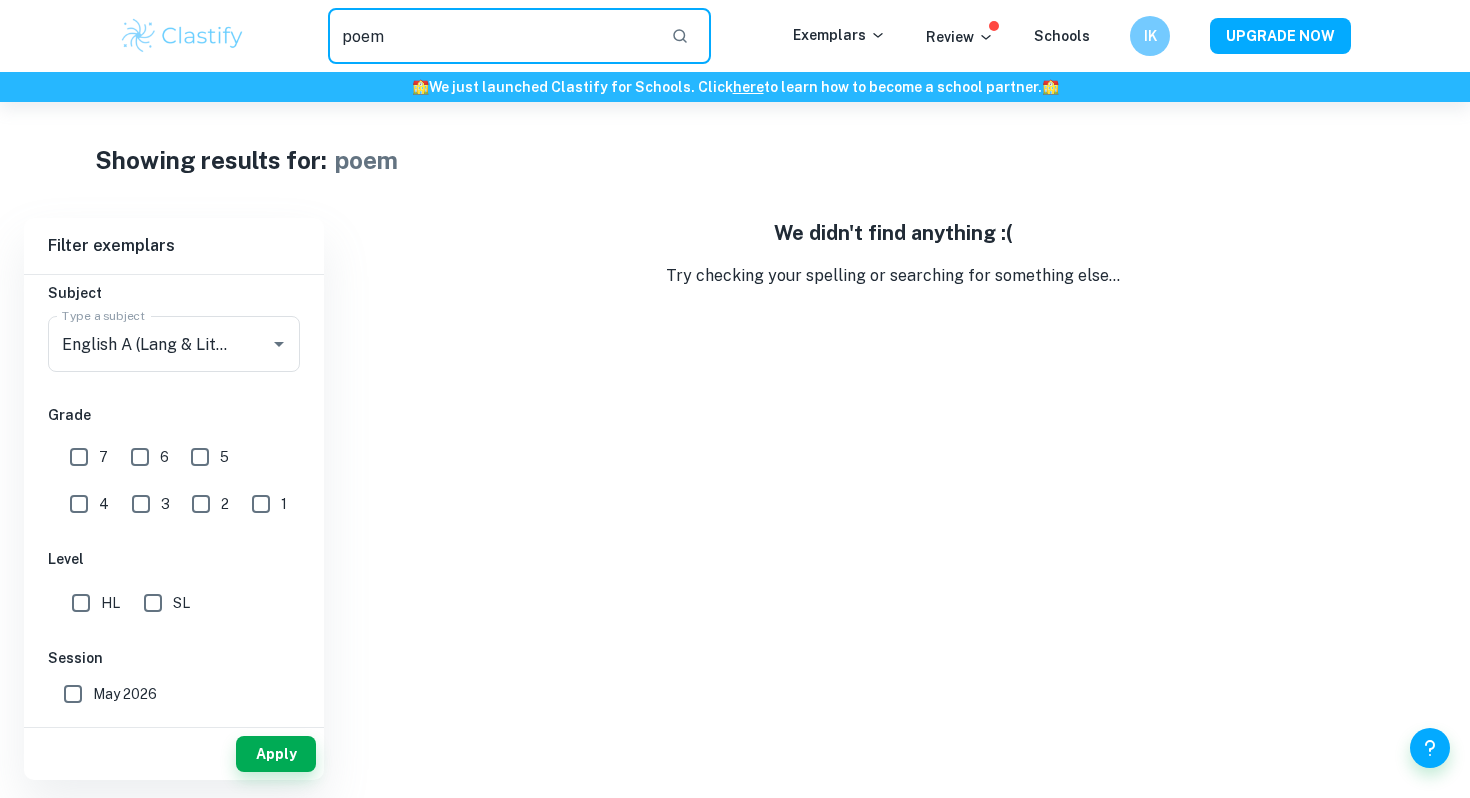 click on "poem" at bounding box center (491, 36) 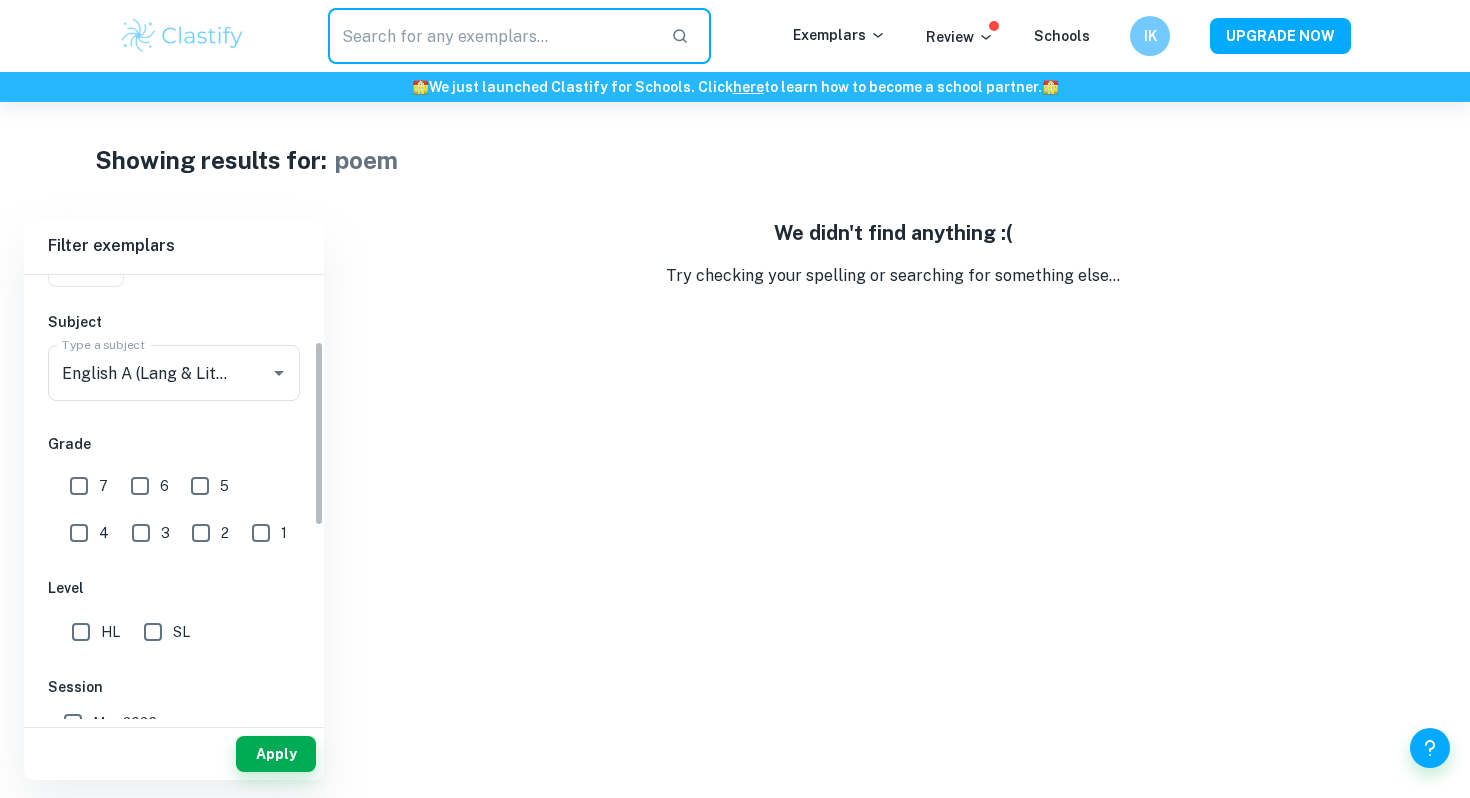 scroll, scrollTop: 0, scrollLeft: 0, axis: both 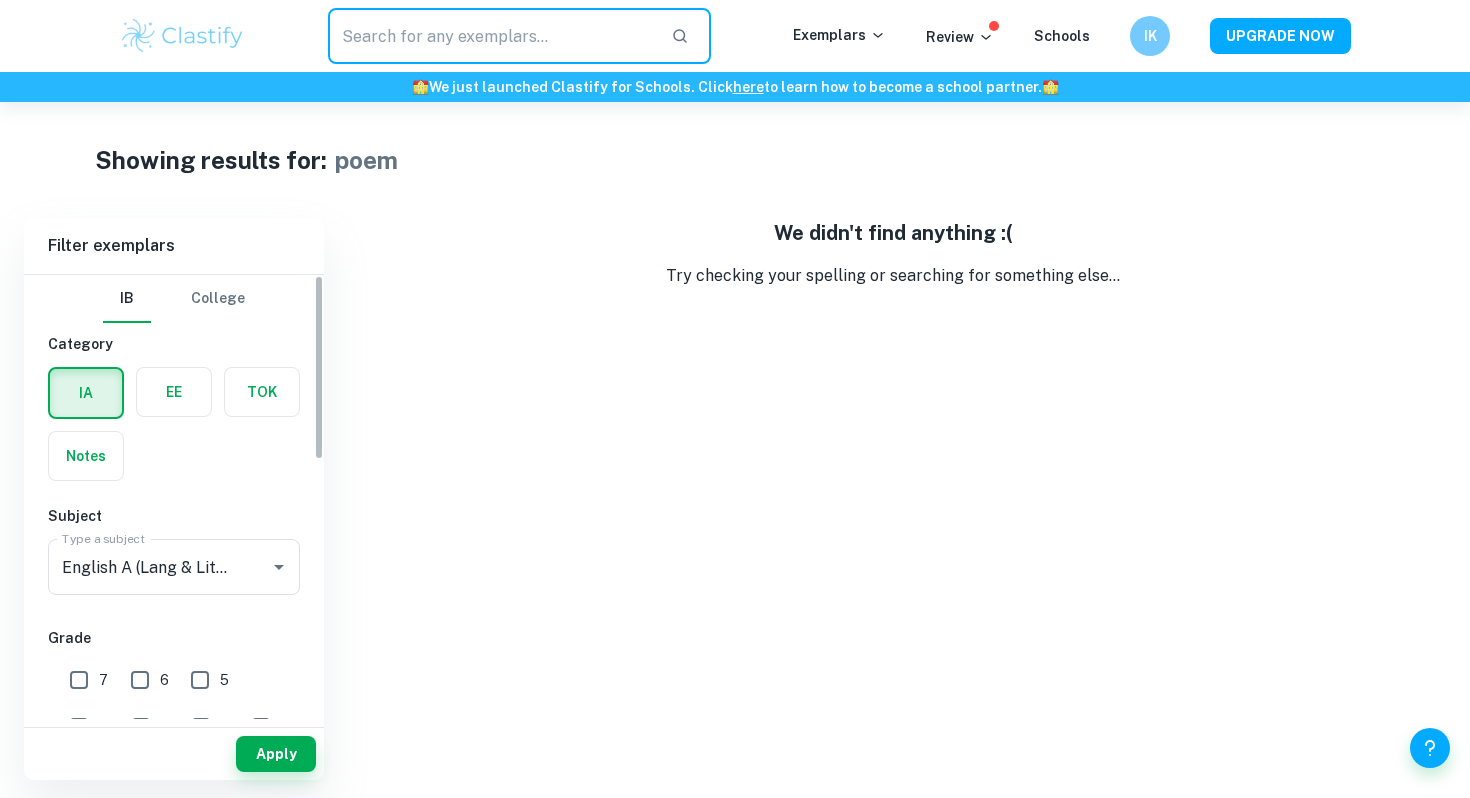 type 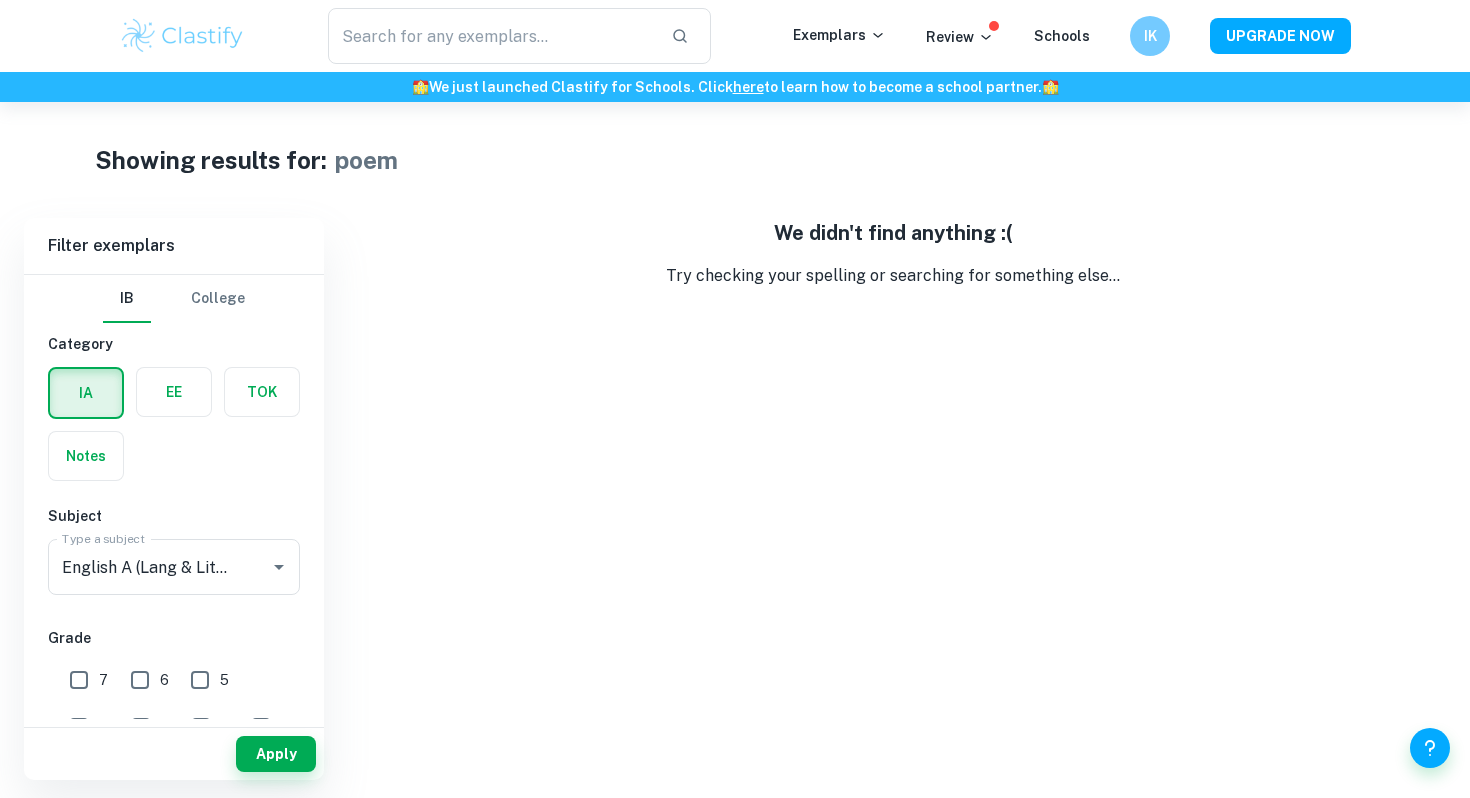 click on "​ Exemplars Review Schools IK UPGRADE NOW" at bounding box center (735, 36) 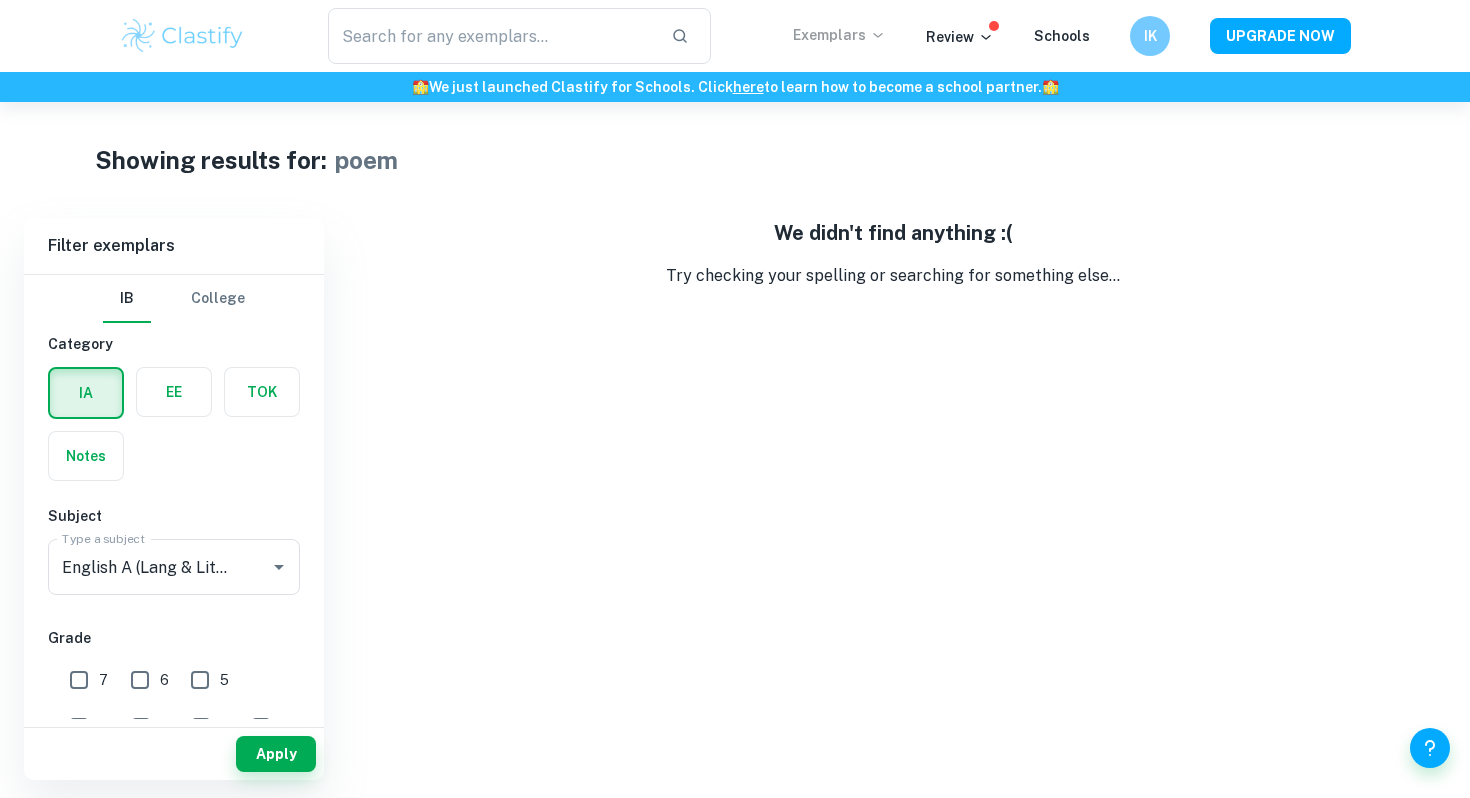 click 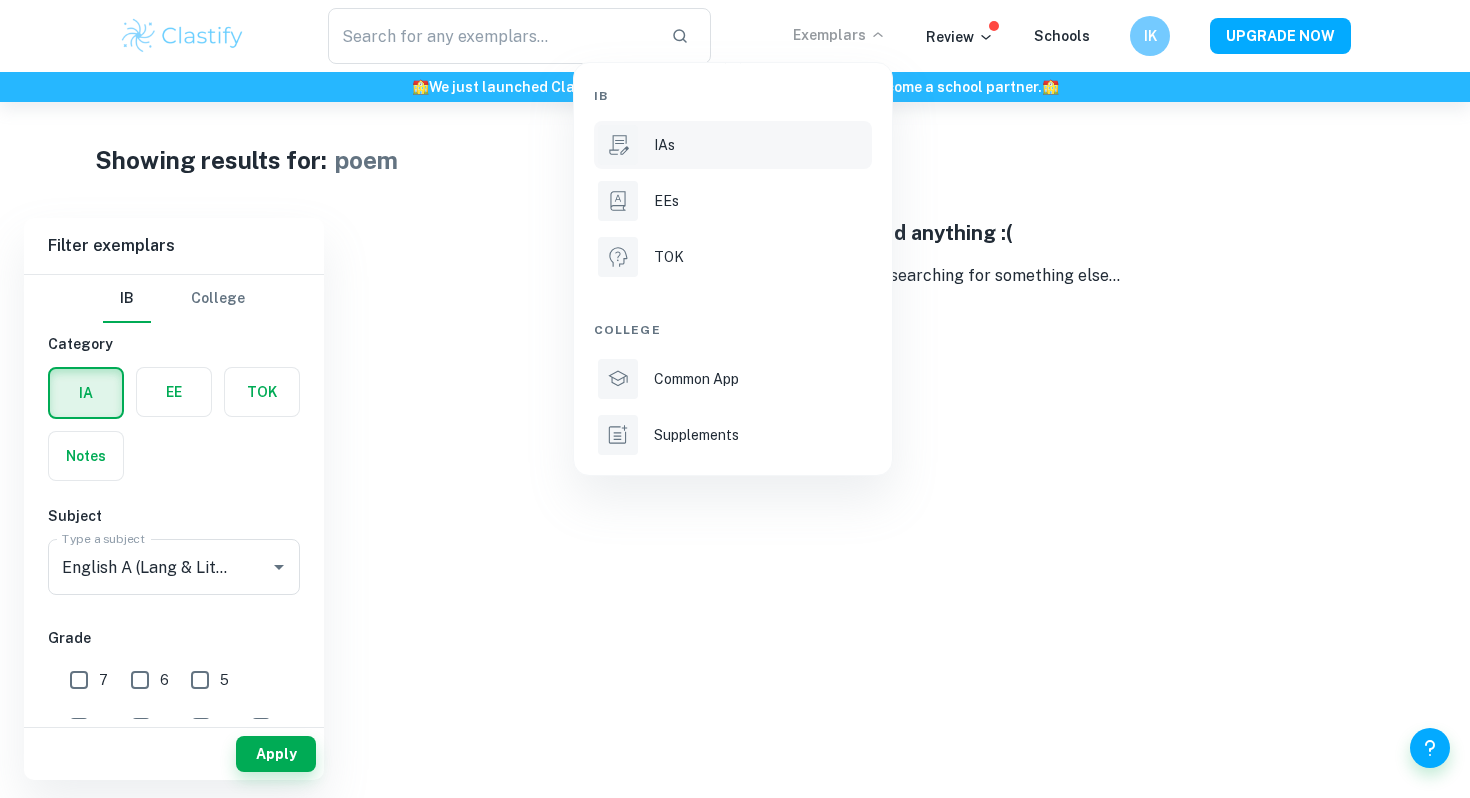 click on "IAs" at bounding box center [761, 145] 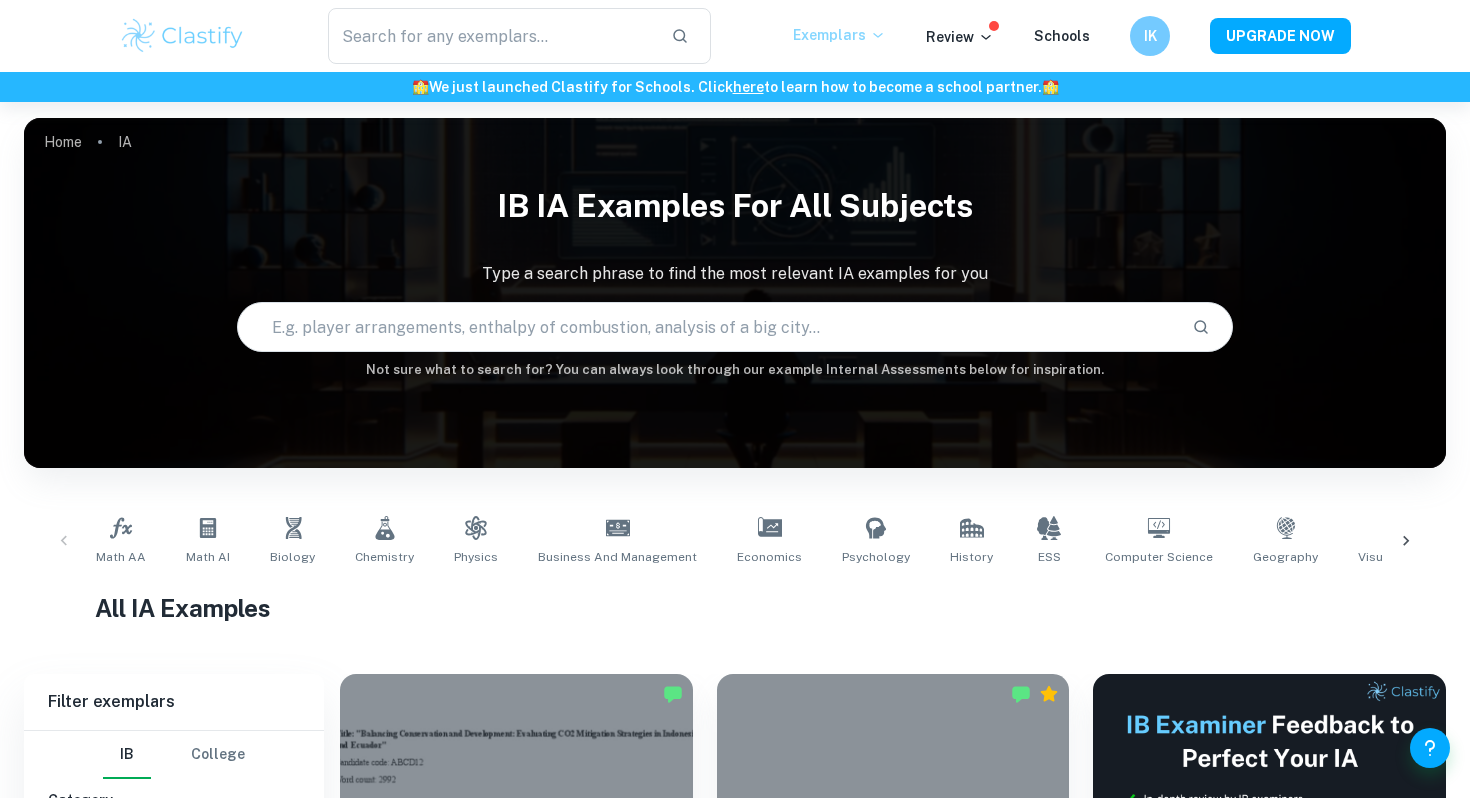 click 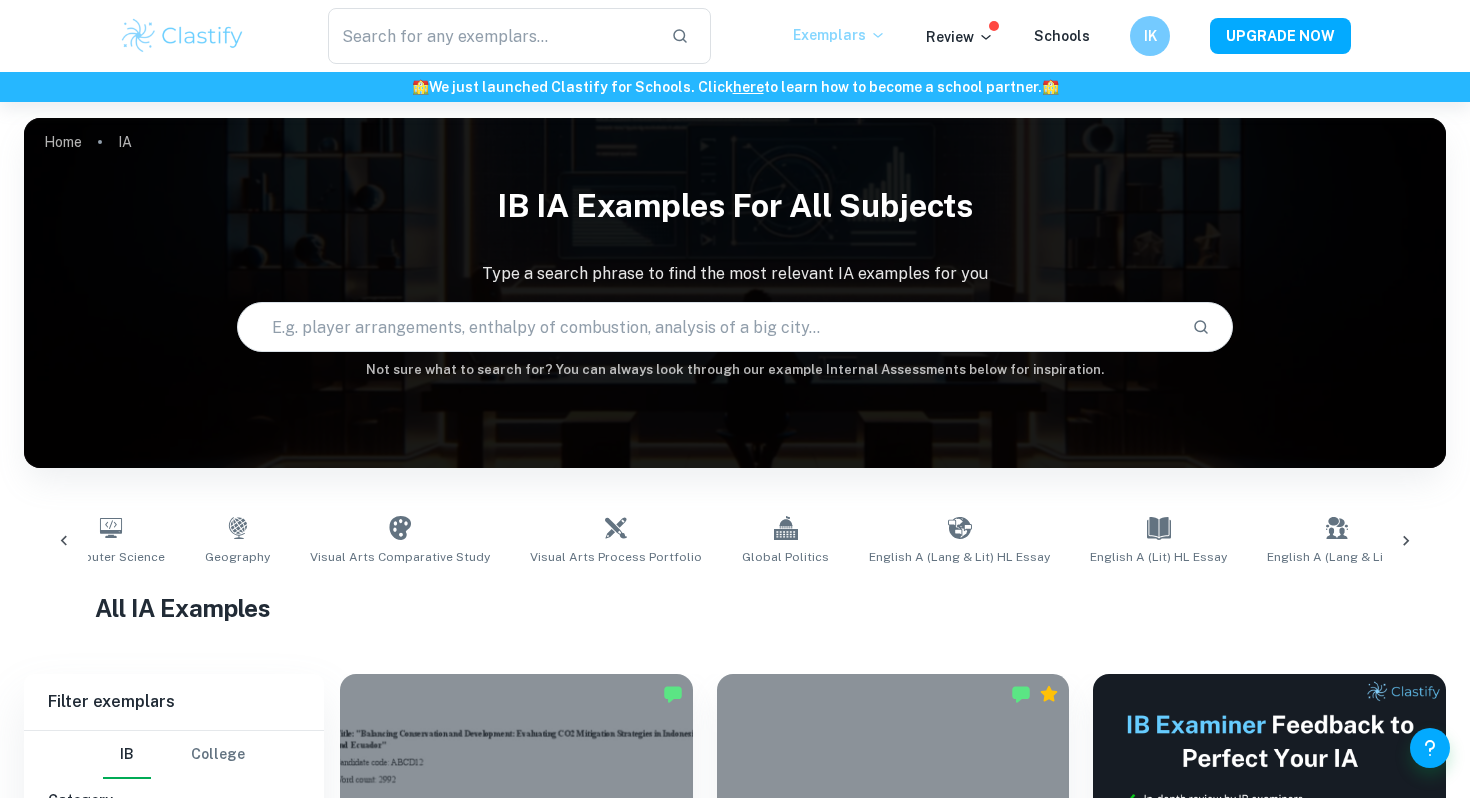 scroll, scrollTop: 0, scrollLeft: 1124, axis: horizontal 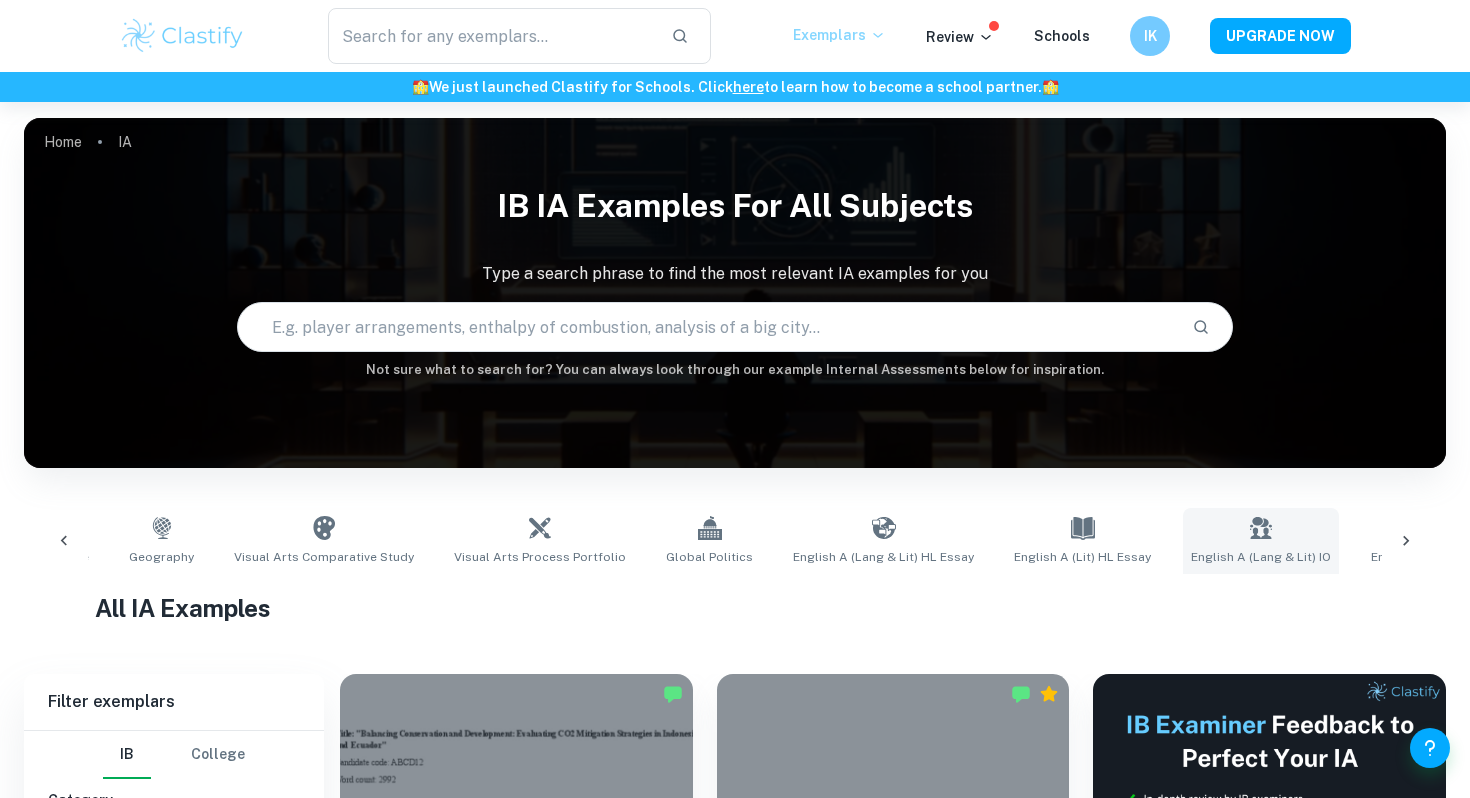 click on "English A (Lang & Lit) IO" at bounding box center (1261, 541) 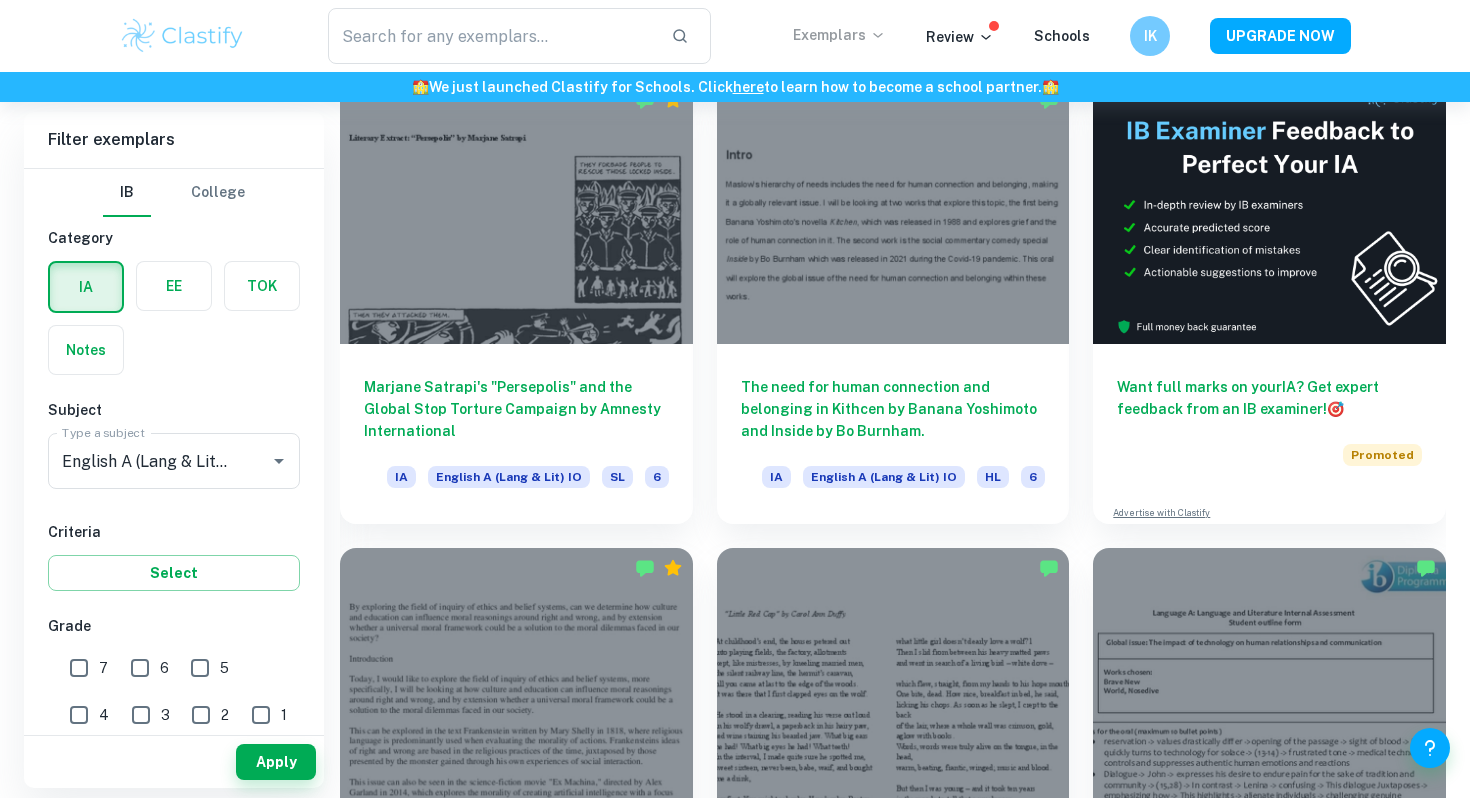 scroll, scrollTop: 497, scrollLeft: 0, axis: vertical 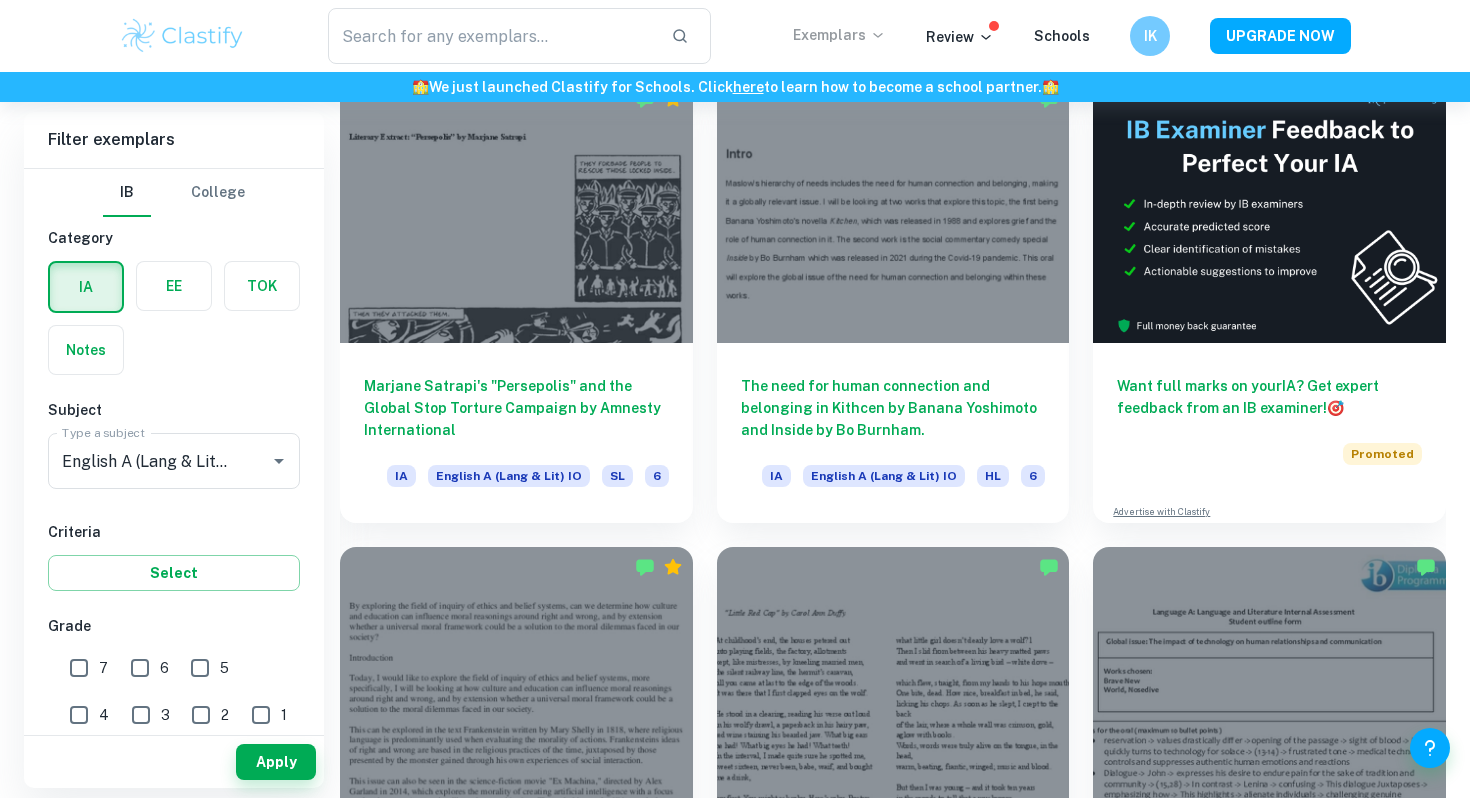 click on "7" at bounding box center [79, 668] 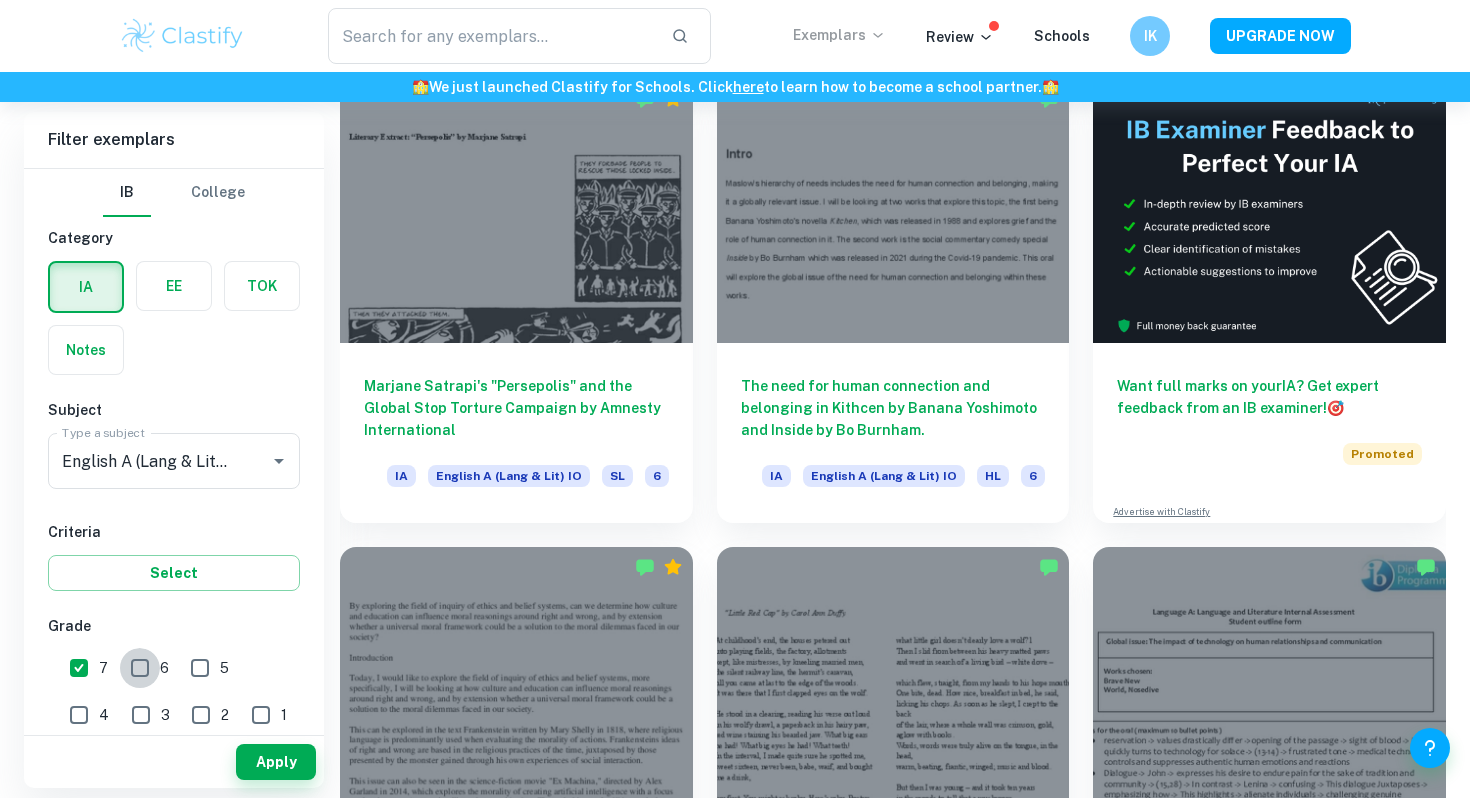 click on "6" at bounding box center (140, 668) 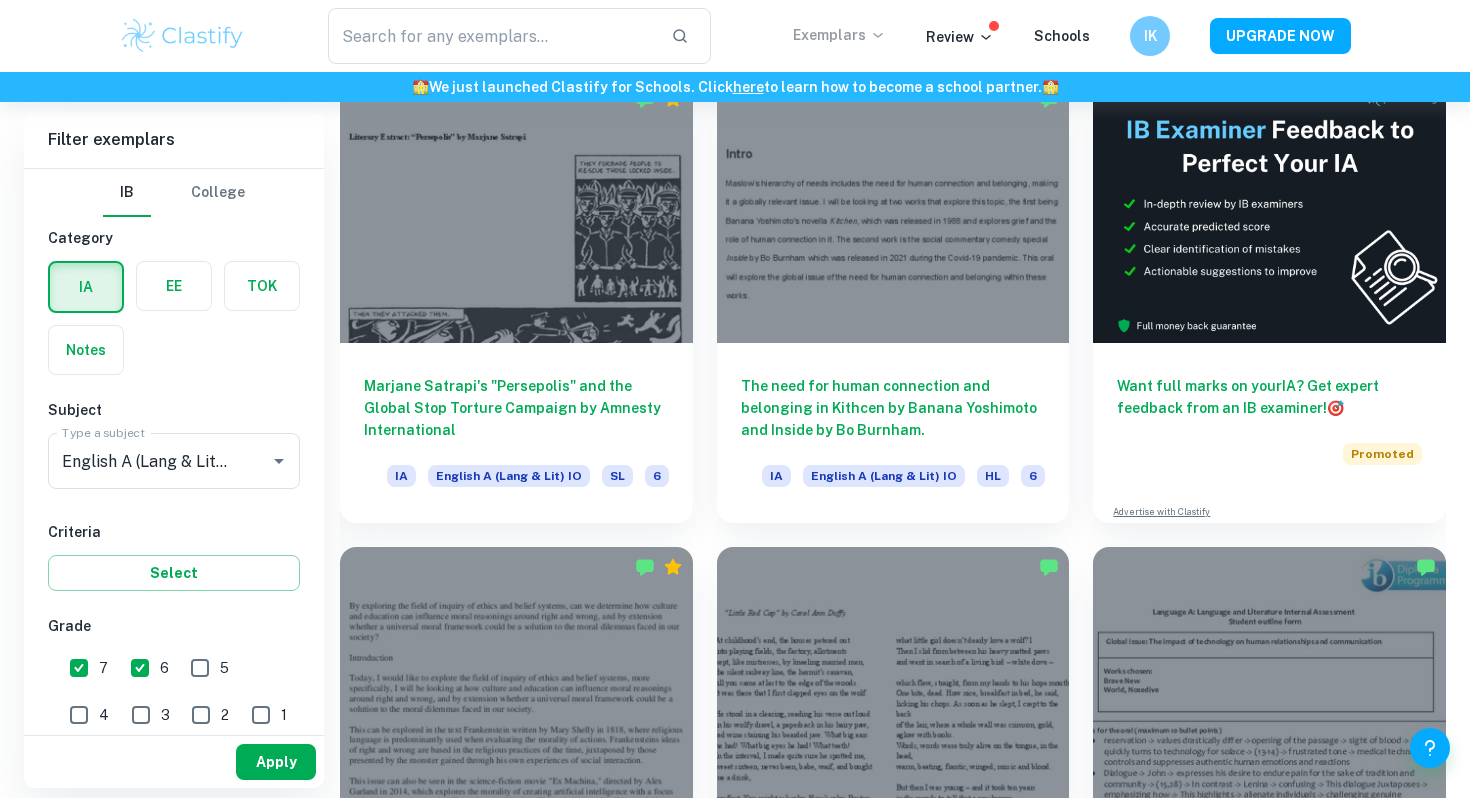 click on "Apply" at bounding box center [276, 762] 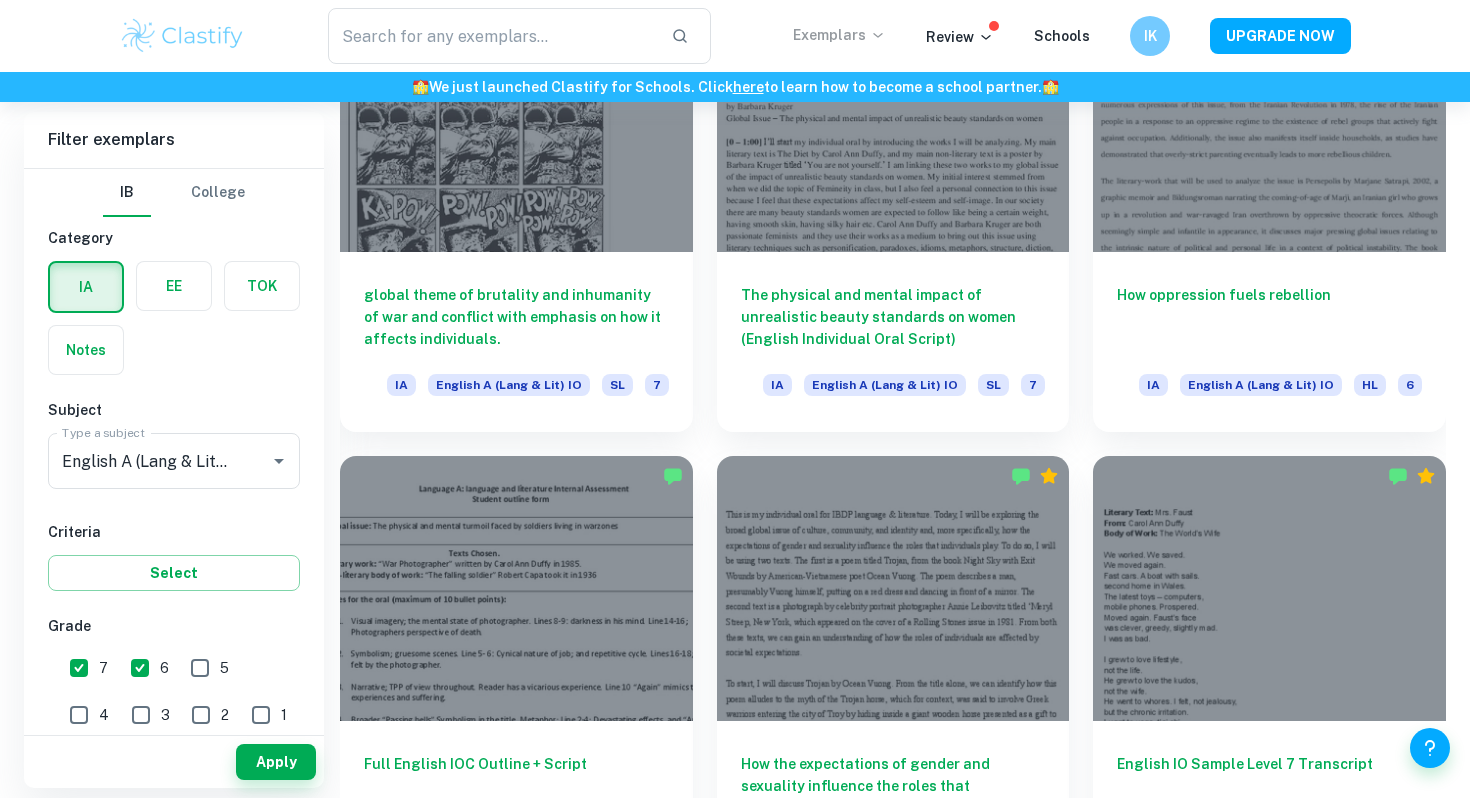 scroll, scrollTop: 2373, scrollLeft: 0, axis: vertical 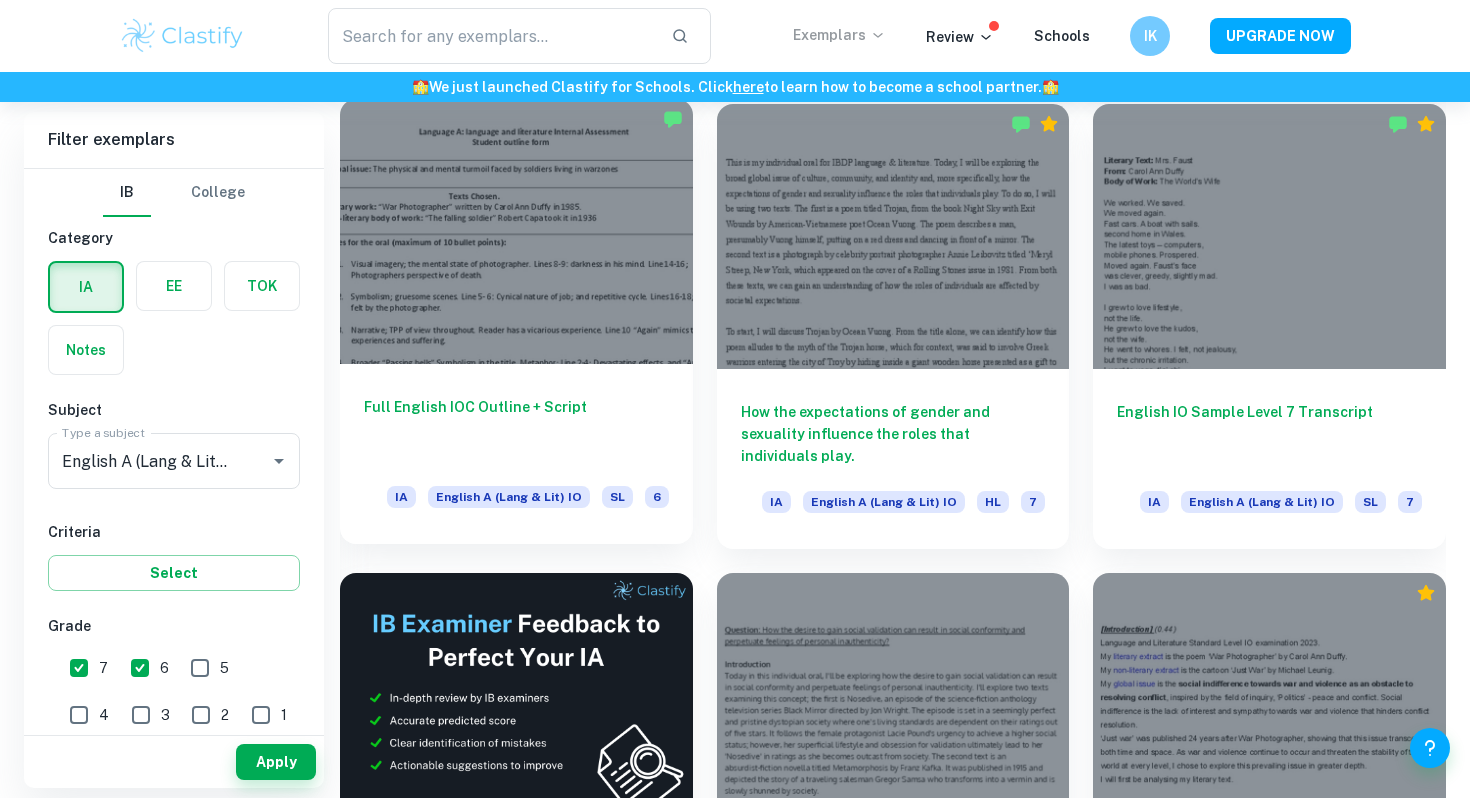 click on "Full English IOC Outline + Script IA English A (Lang & Lit) IO SL 6" at bounding box center (516, 454) 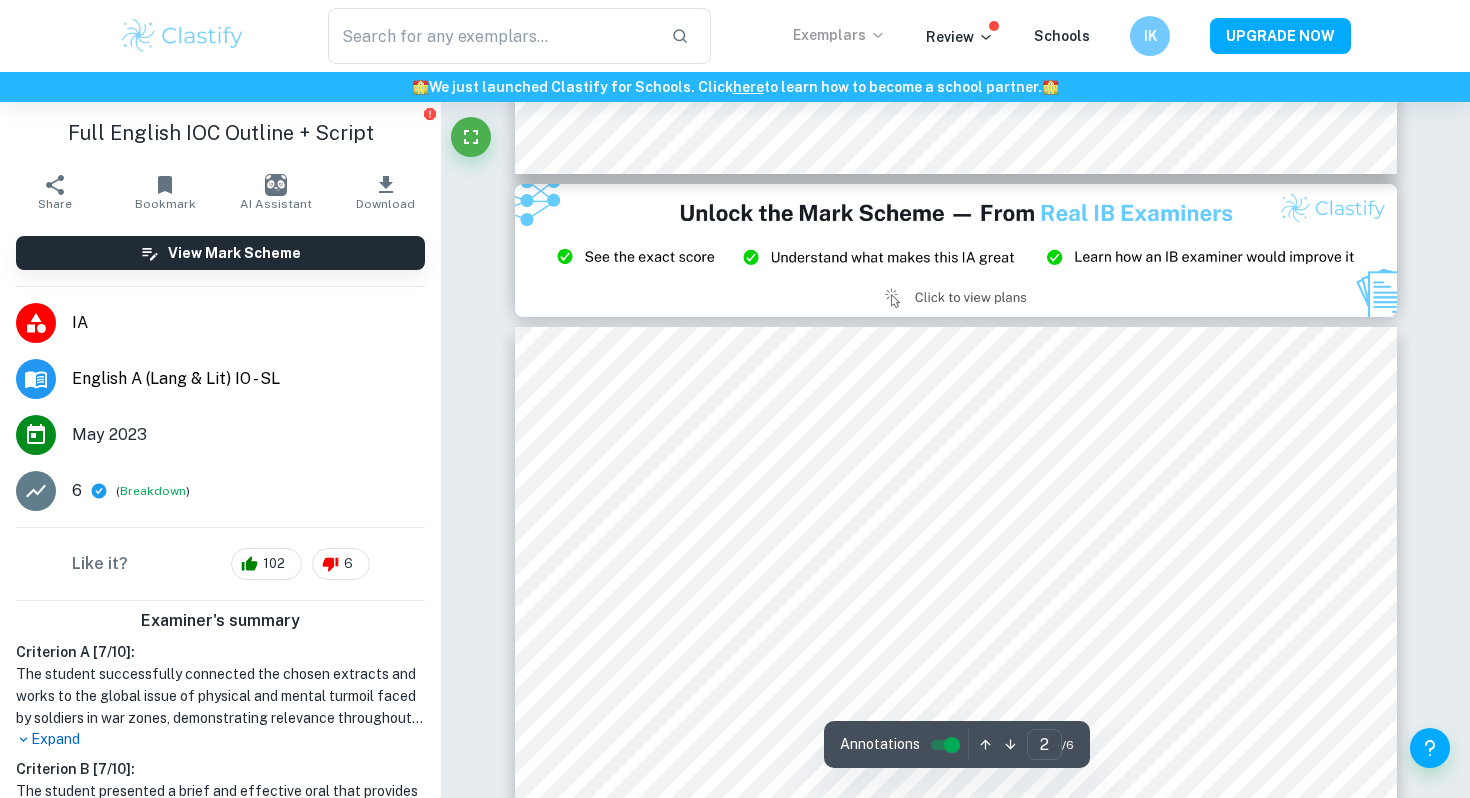 scroll, scrollTop: 802, scrollLeft: 0, axis: vertical 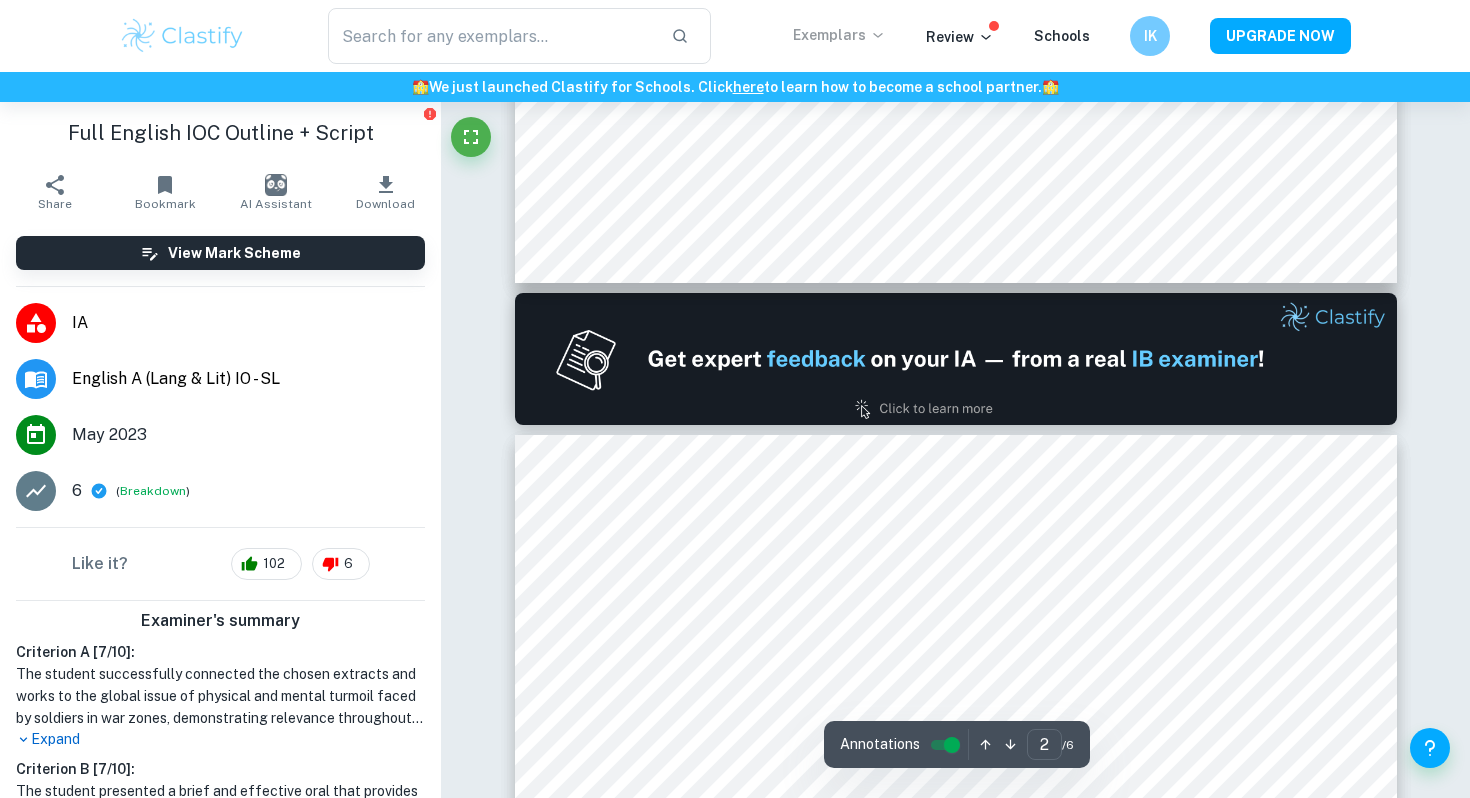 type on "1" 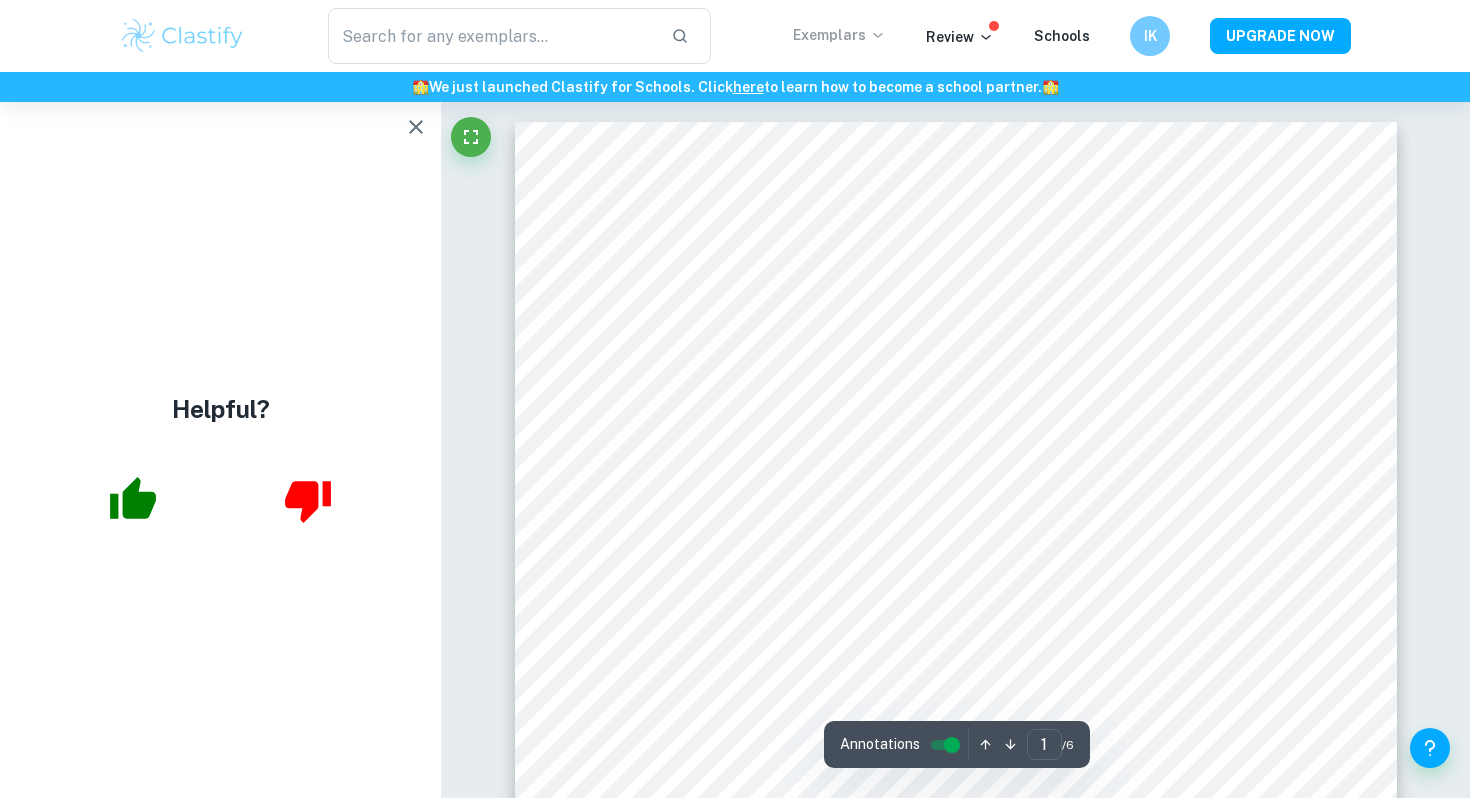 scroll, scrollTop: 99, scrollLeft: 0, axis: vertical 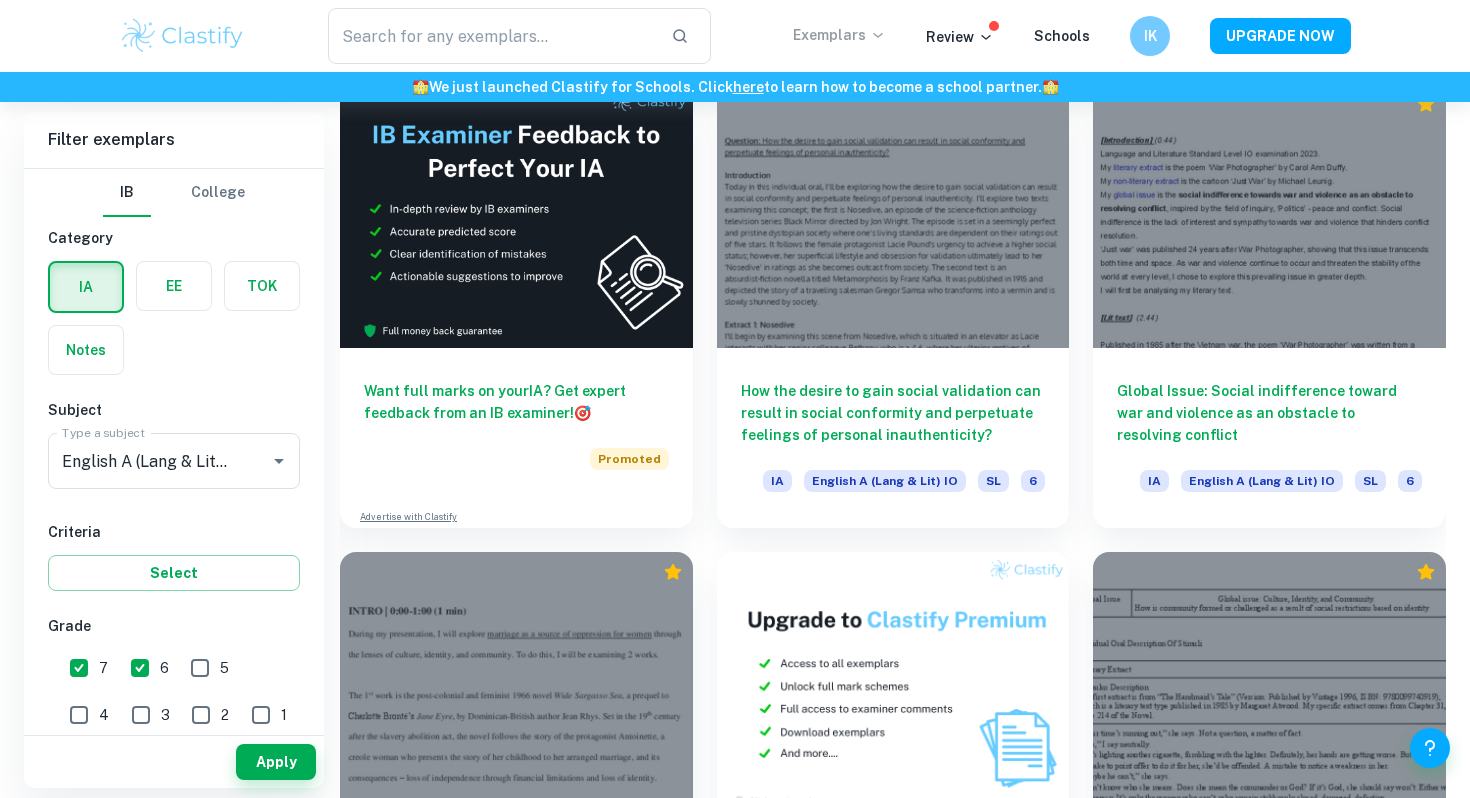 click on "6" at bounding box center [140, 668] 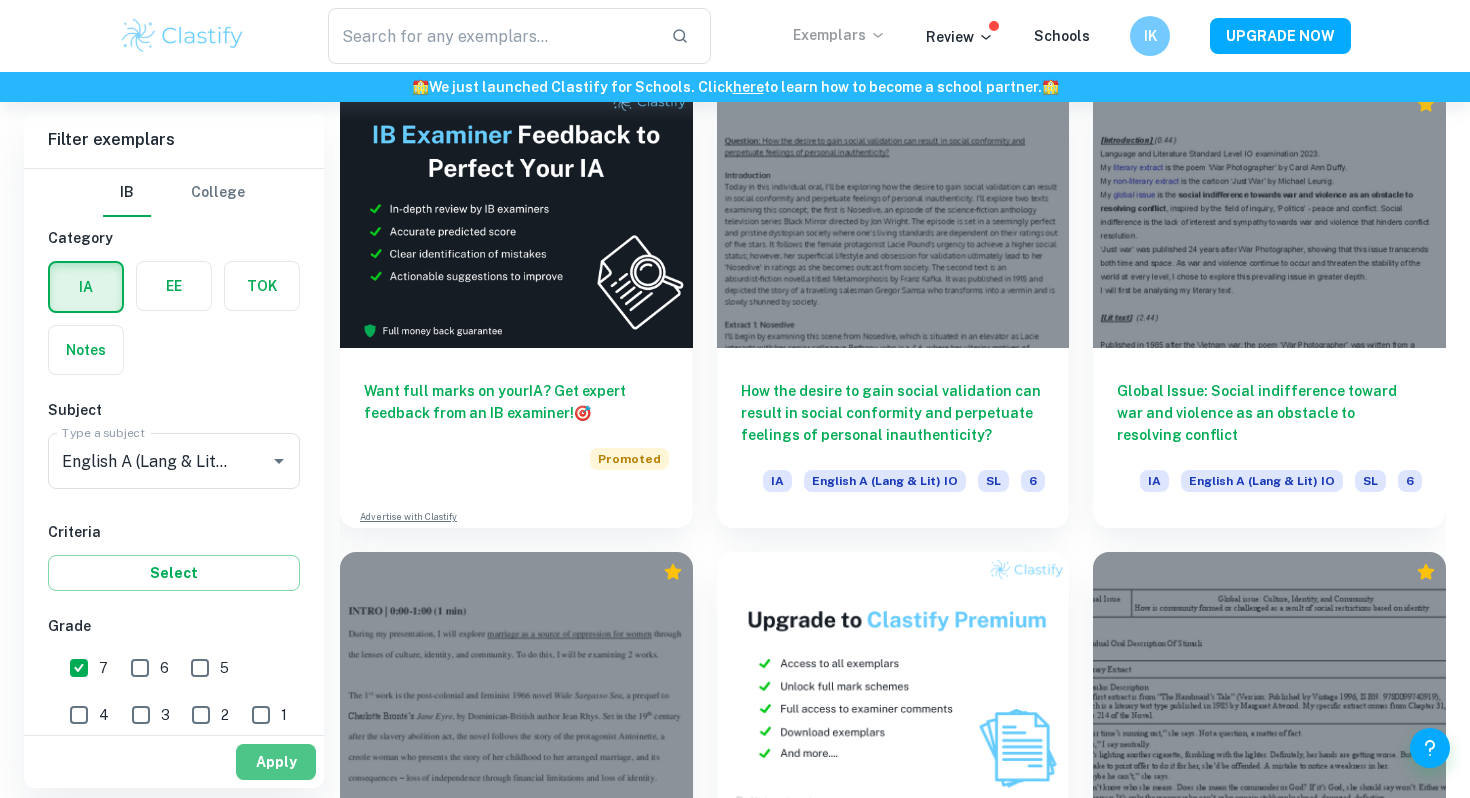 click on "Apply" at bounding box center [276, 762] 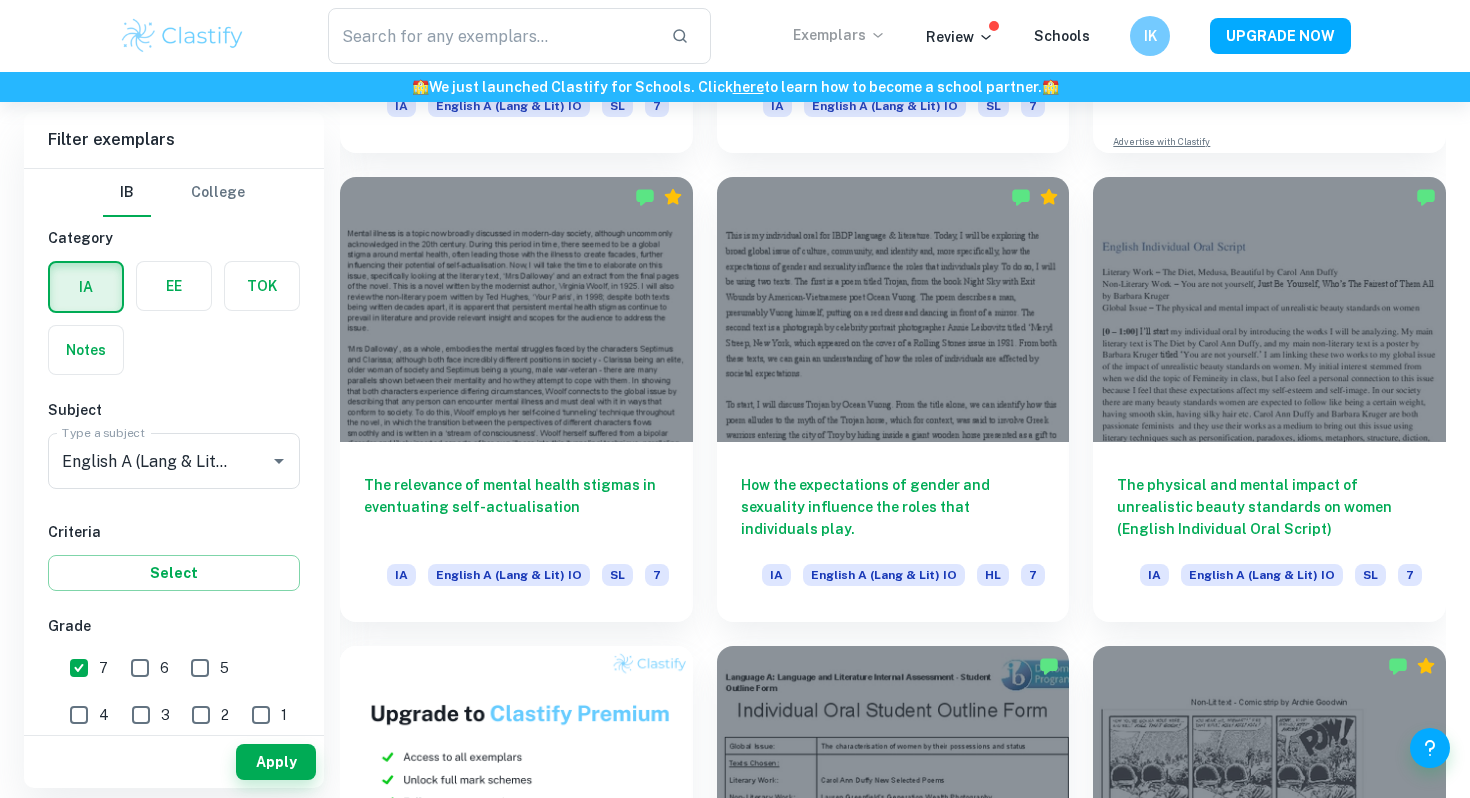 scroll, scrollTop: 879, scrollLeft: 0, axis: vertical 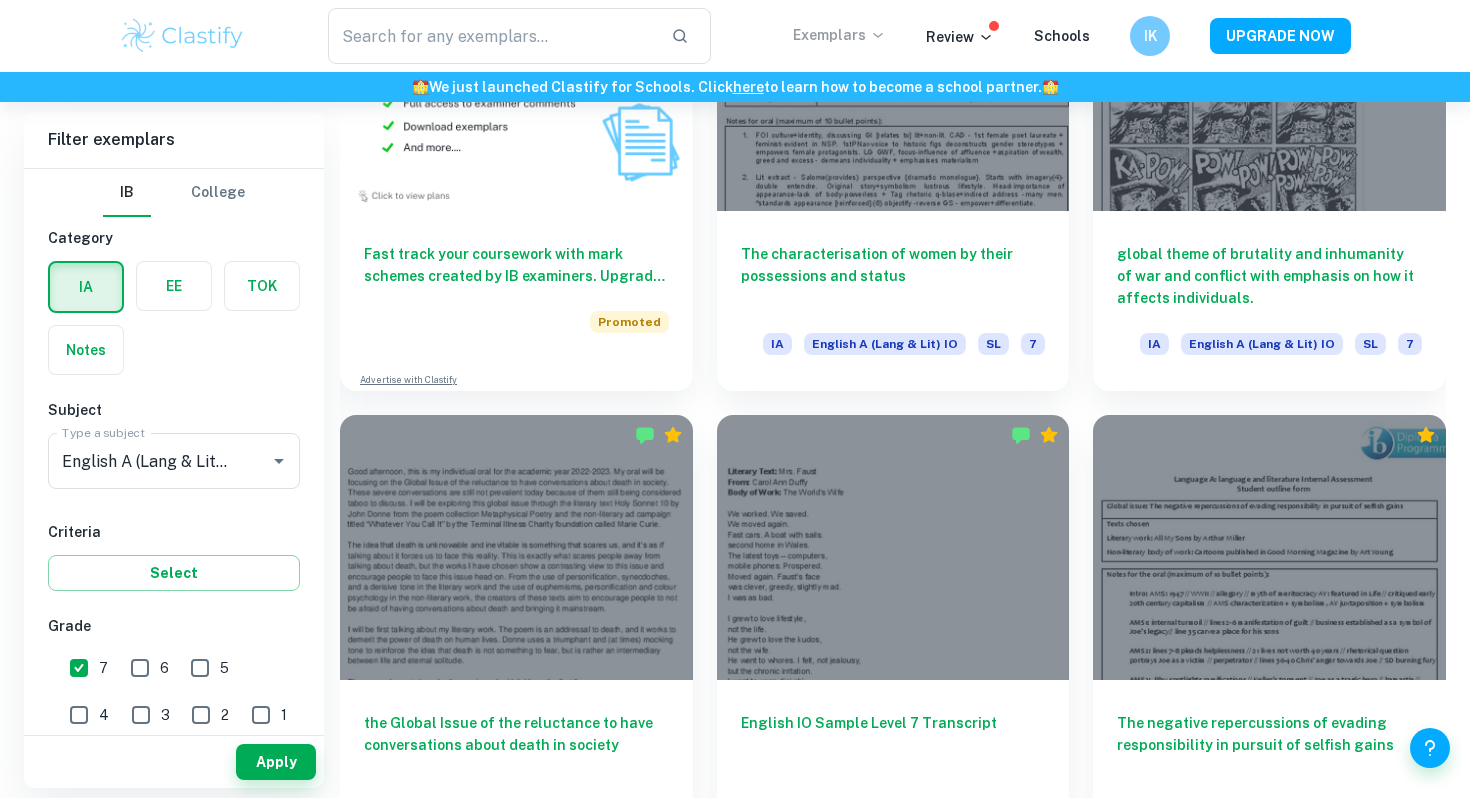 click on "The characterisation of women by their possessions and status IA English A (Lang & Lit) IO SL 7" at bounding box center (881, 157) 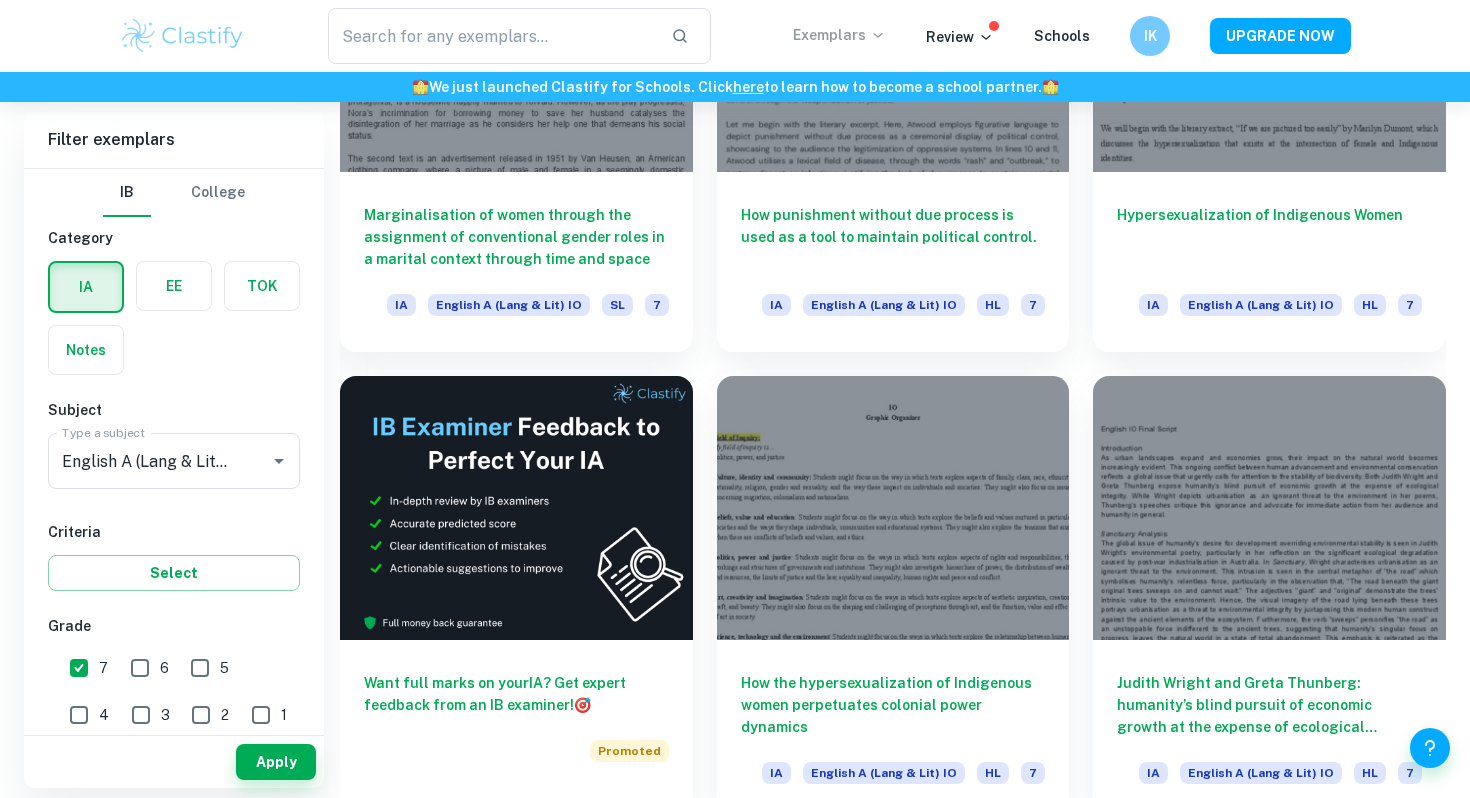 scroll, scrollTop: 3033, scrollLeft: 0, axis: vertical 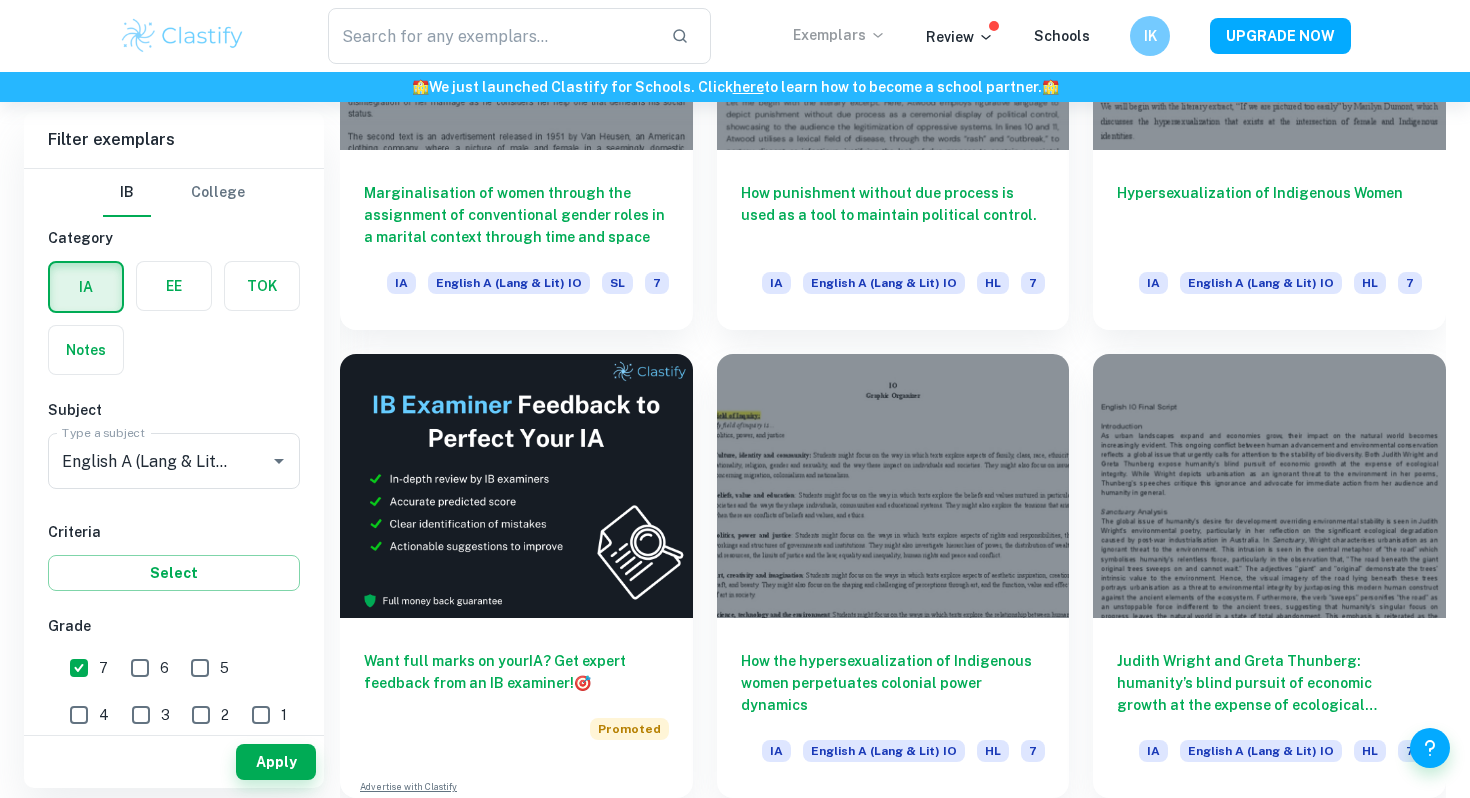 click on "6" at bounding box center [140, 668] 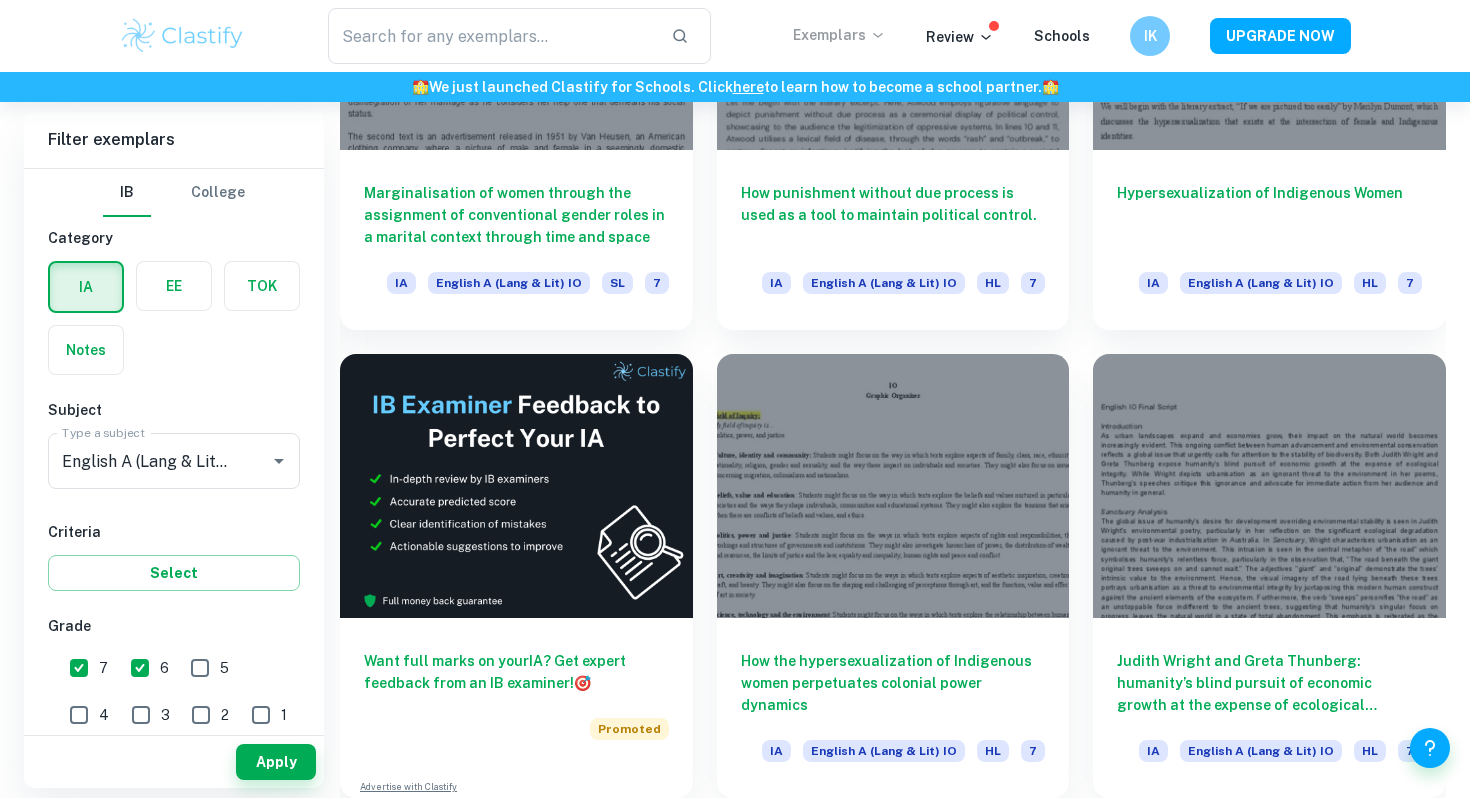 click on "7" at bounding box center (79, 668) 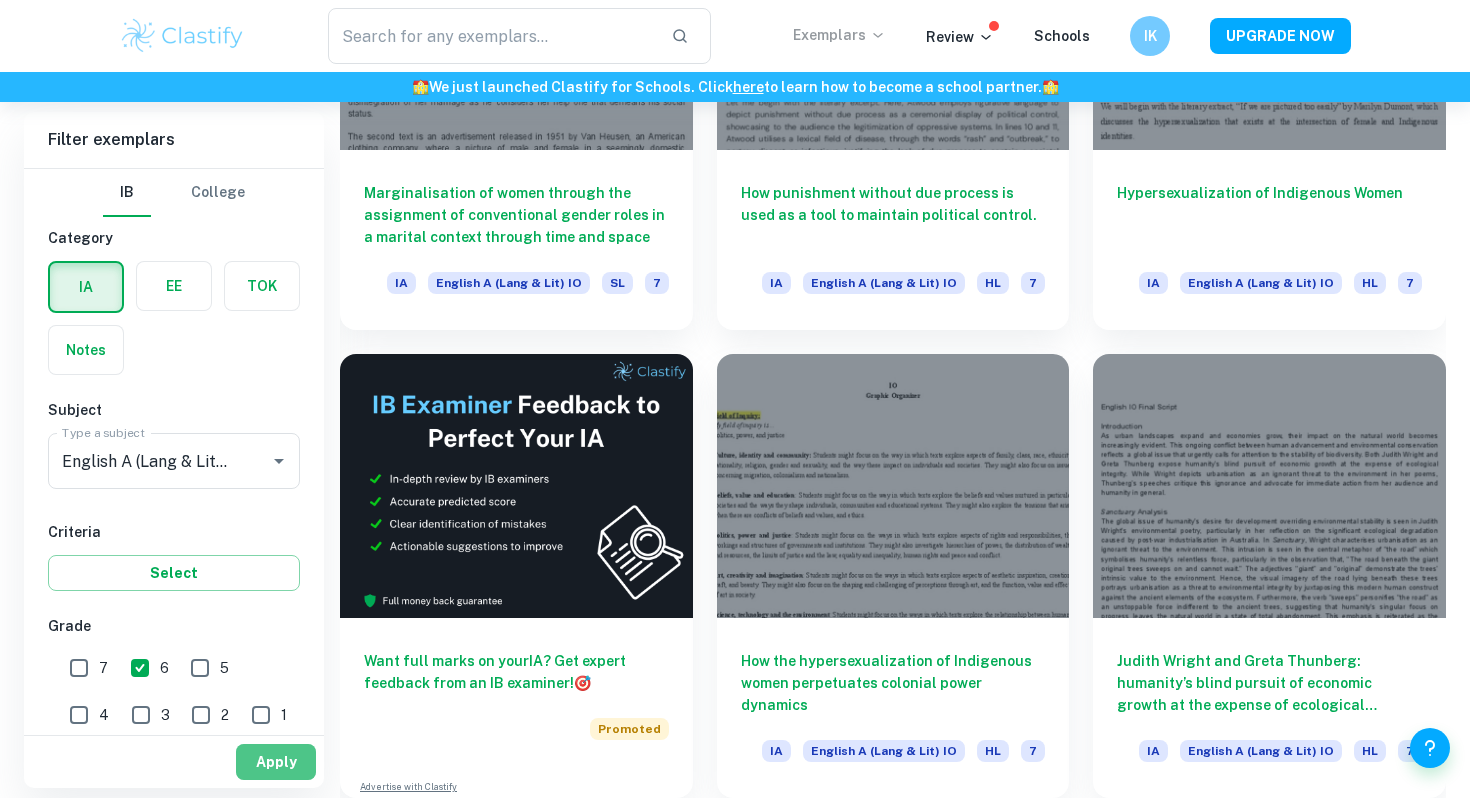 click on "Apply" at bounding box center [276, 762] 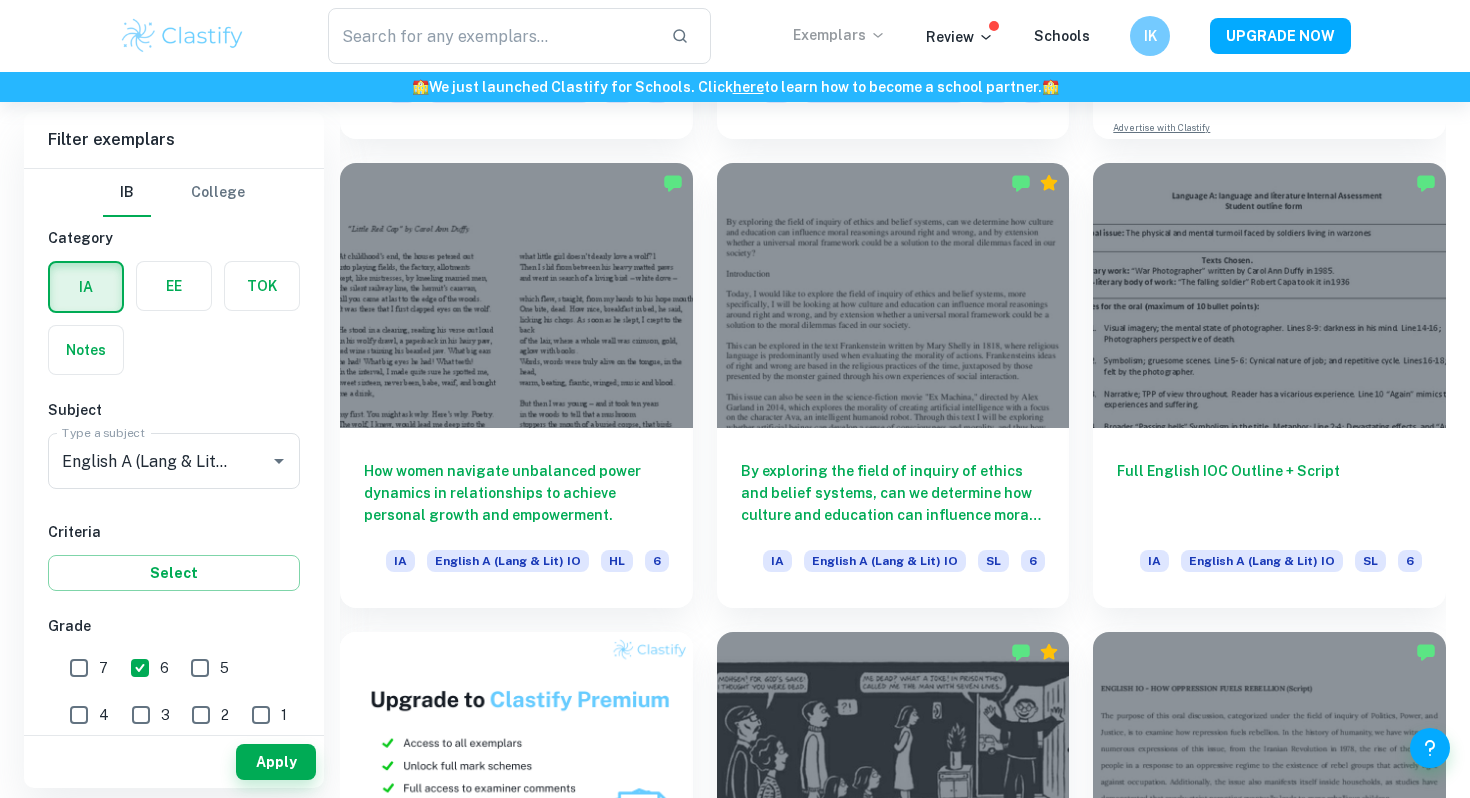 scroll, scrollTop: 0, scrollLeft: 0, axis: both 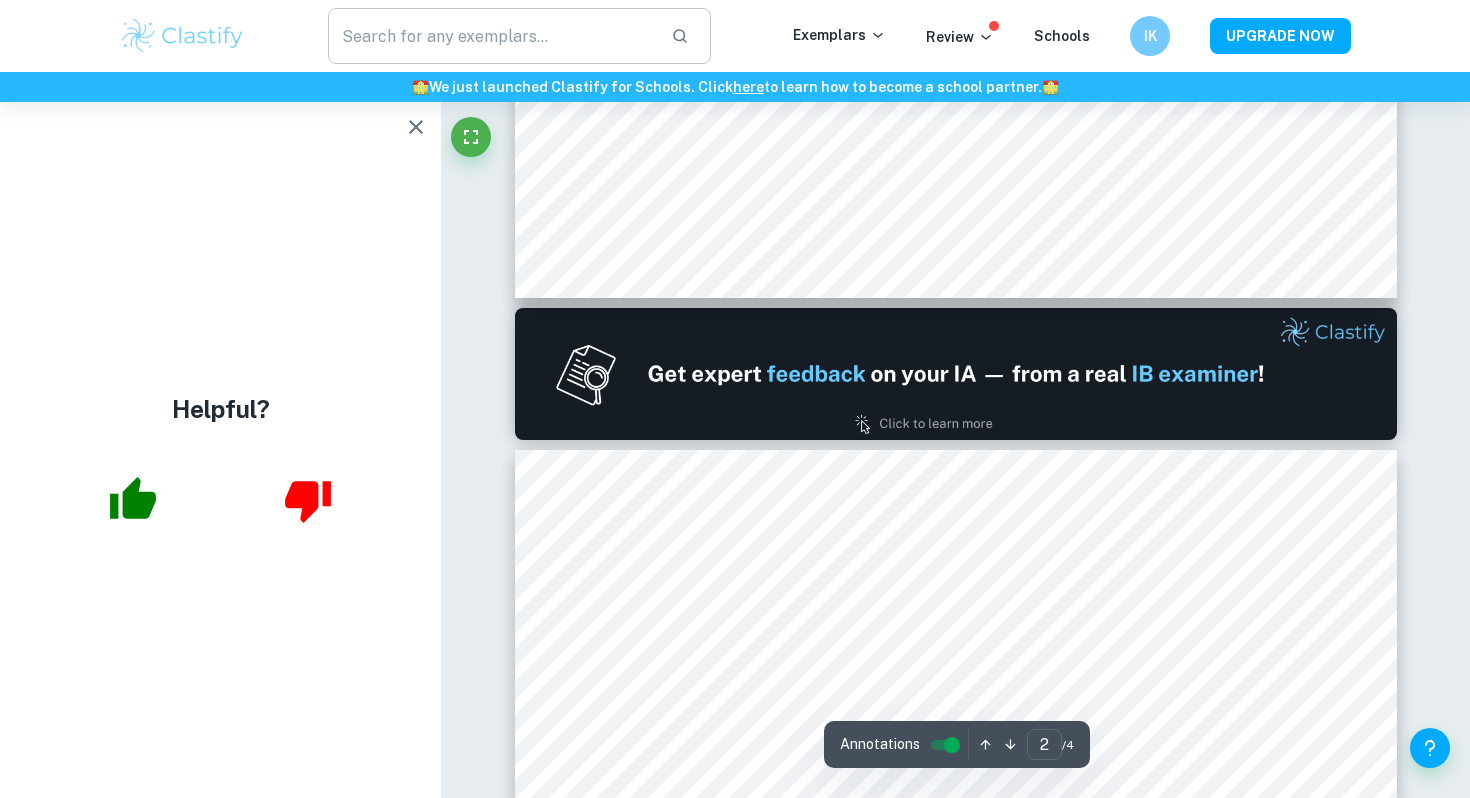 type on "1" 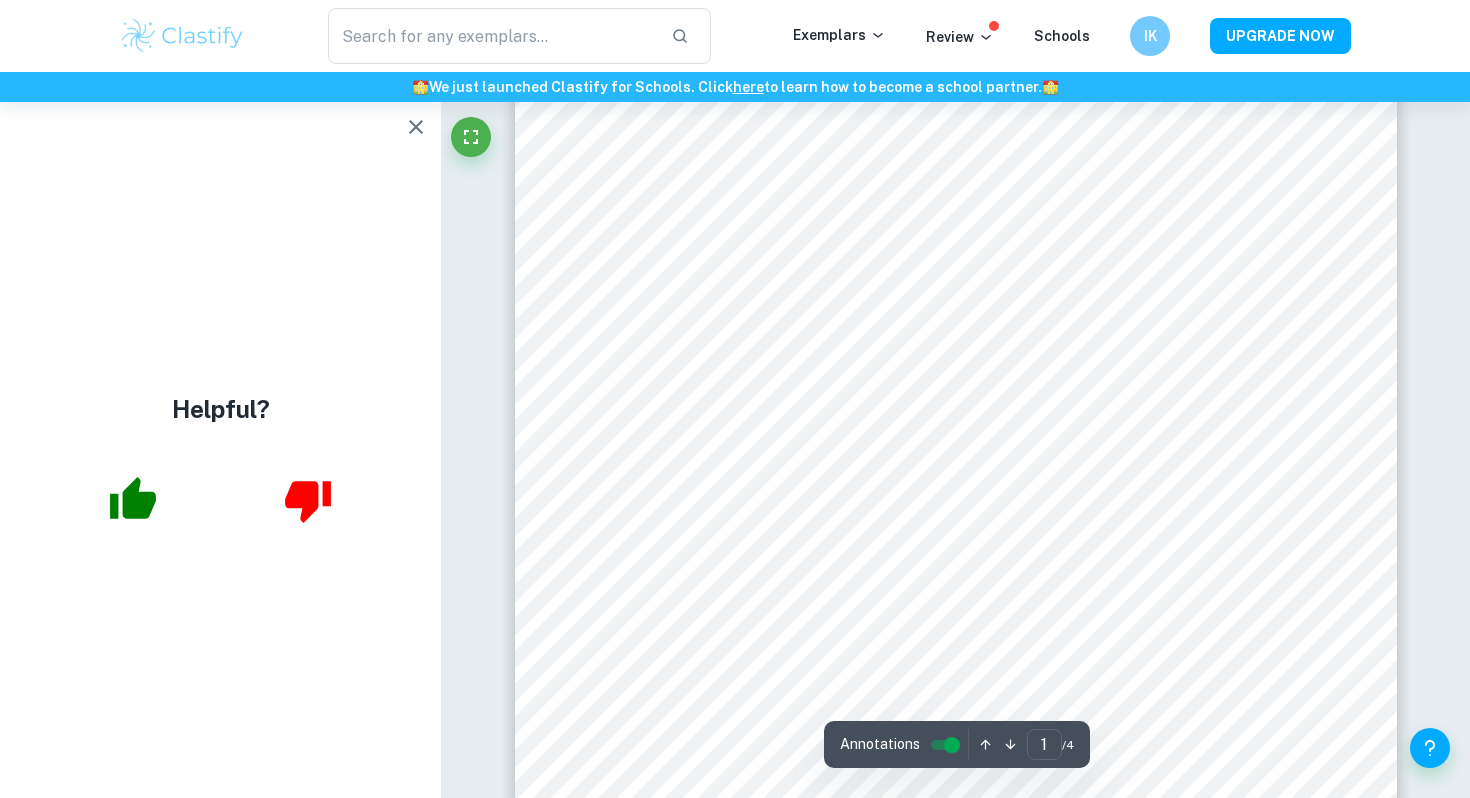 scroll, scrollTop: 0, scrollLeft: 0, axis: both 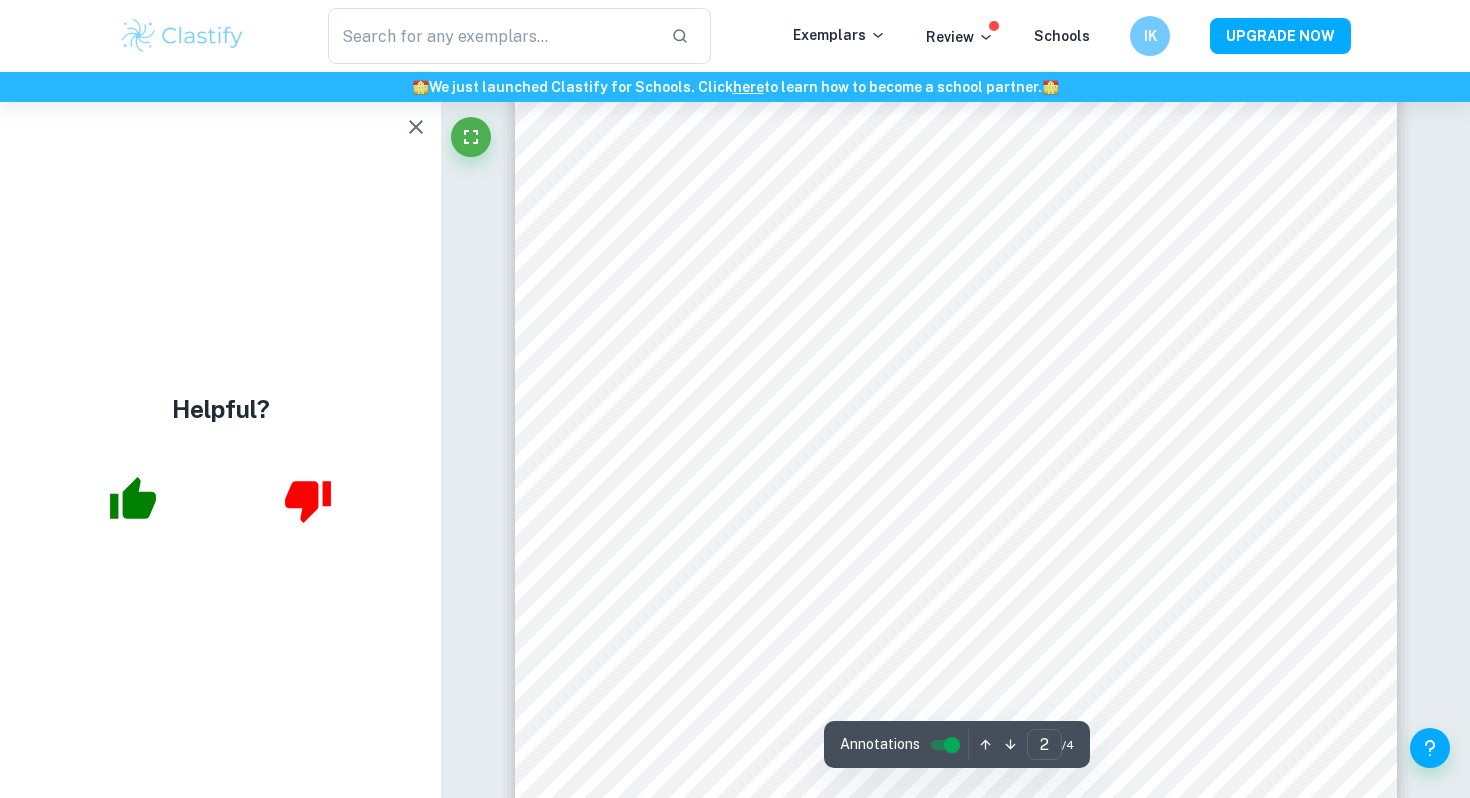 type on "1" 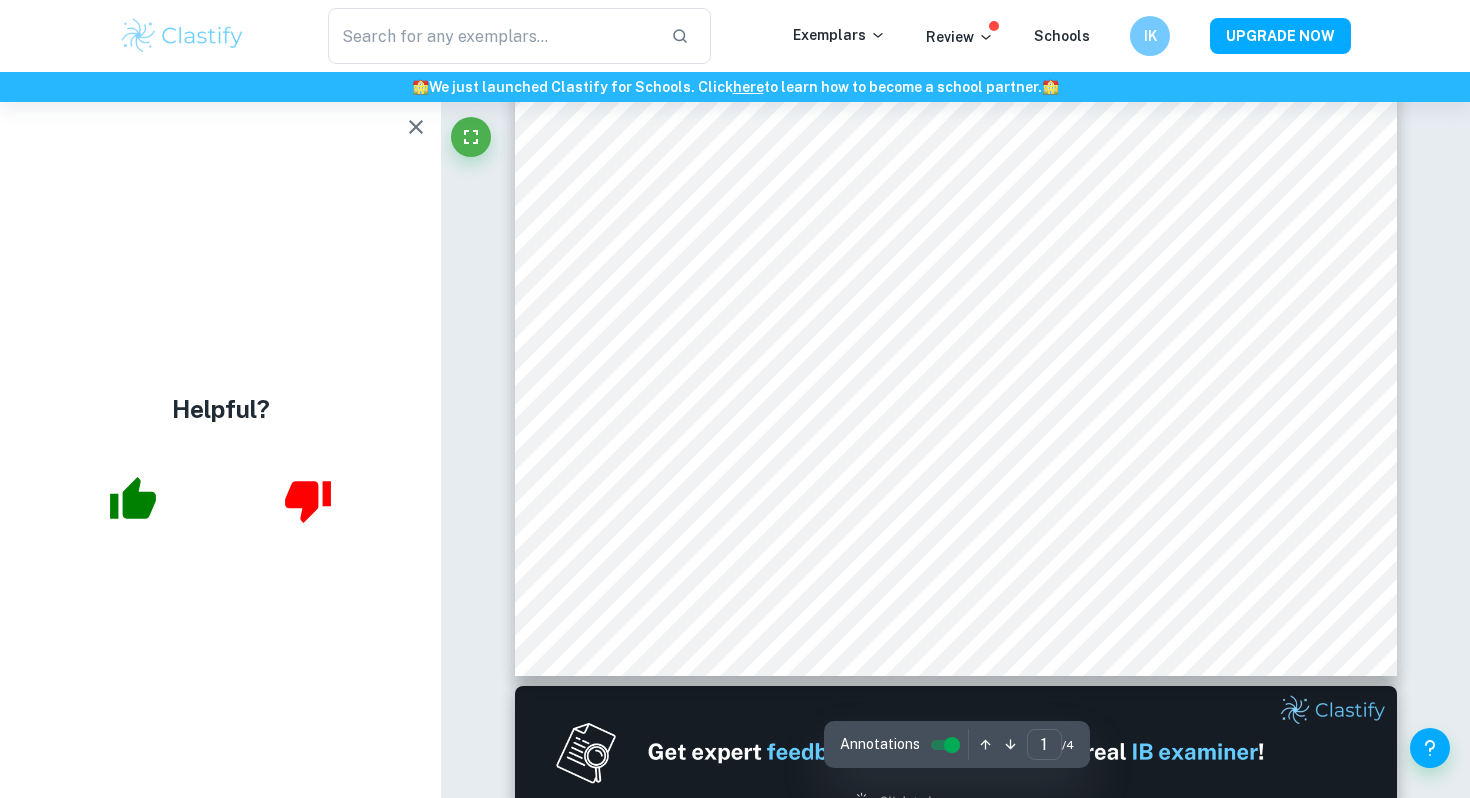 scroll, scrollTop: 0, scrollLeft: 0, axis: both 